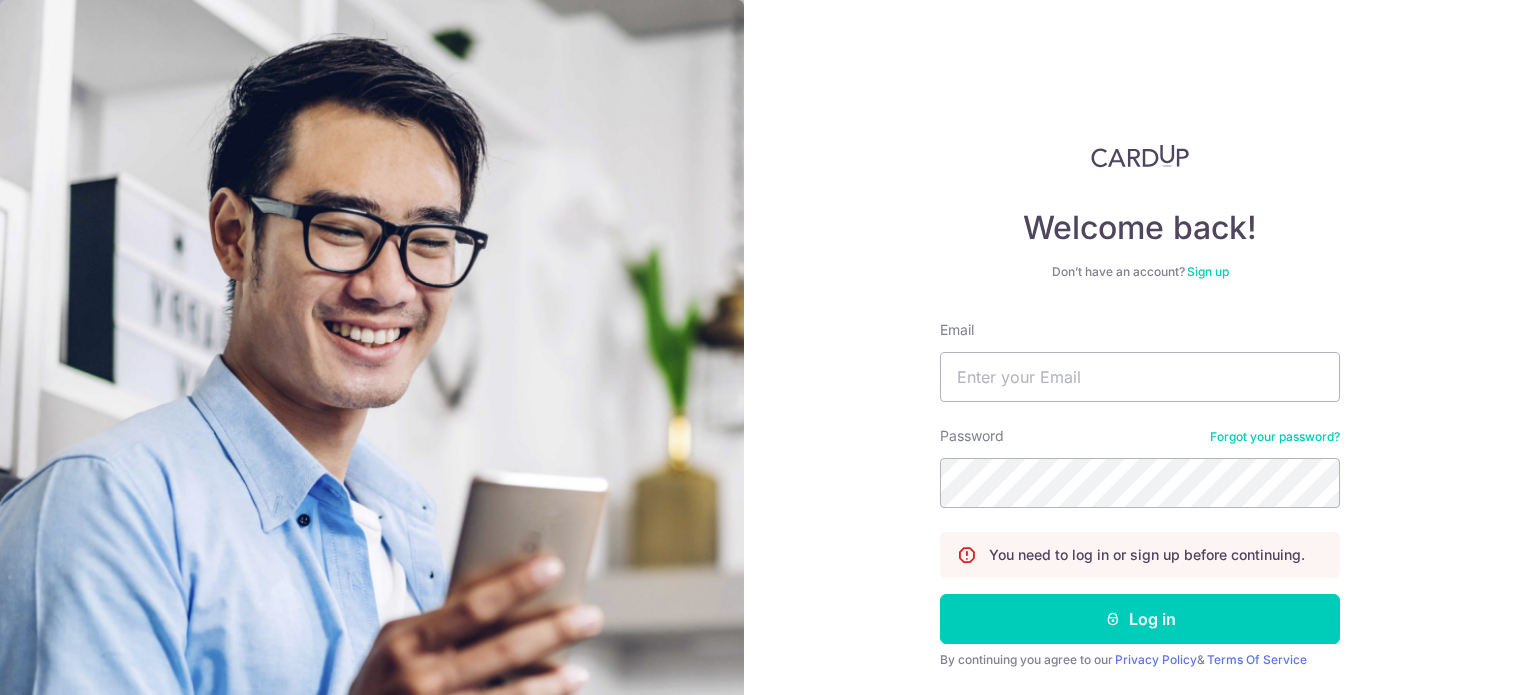scroll, scrollTop: 0, scrollLeft: 0, axis: both 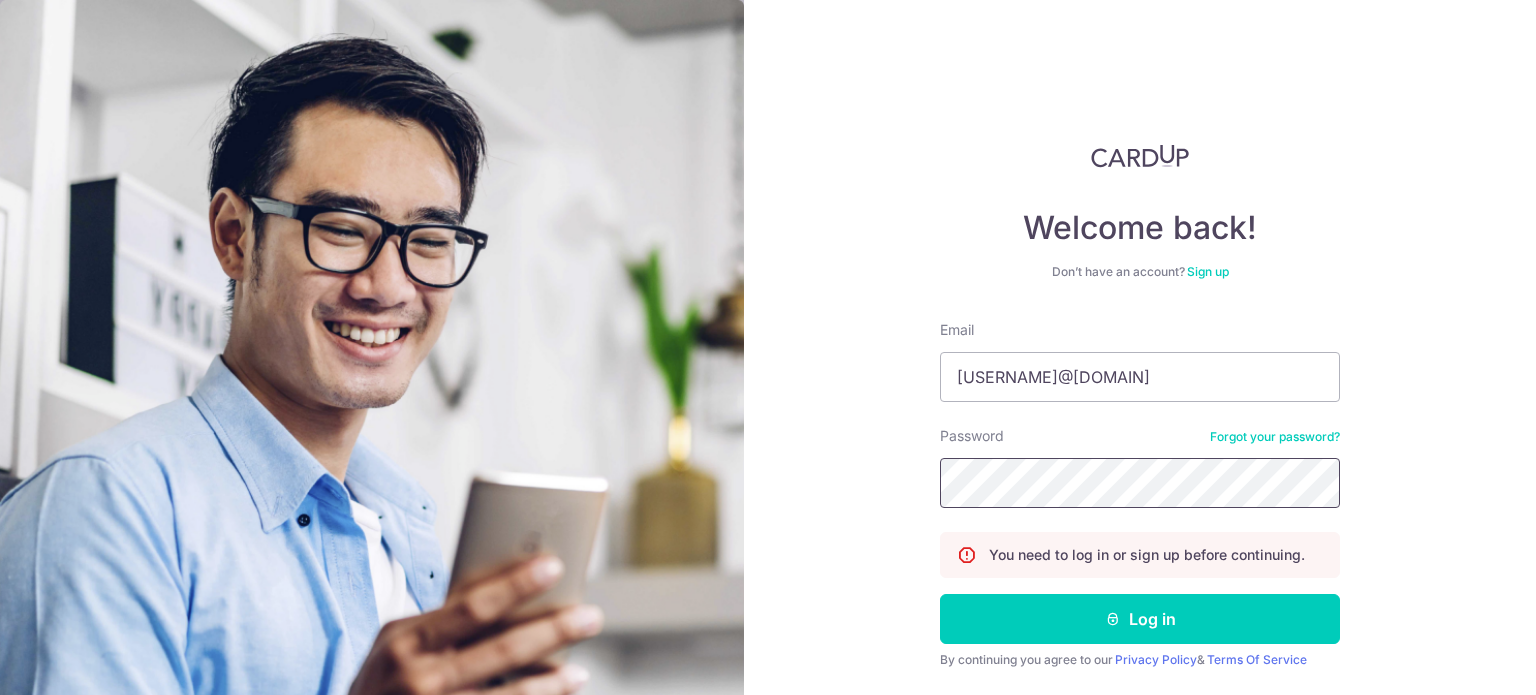 click on "Log in" at bounding box center (1140, 619) 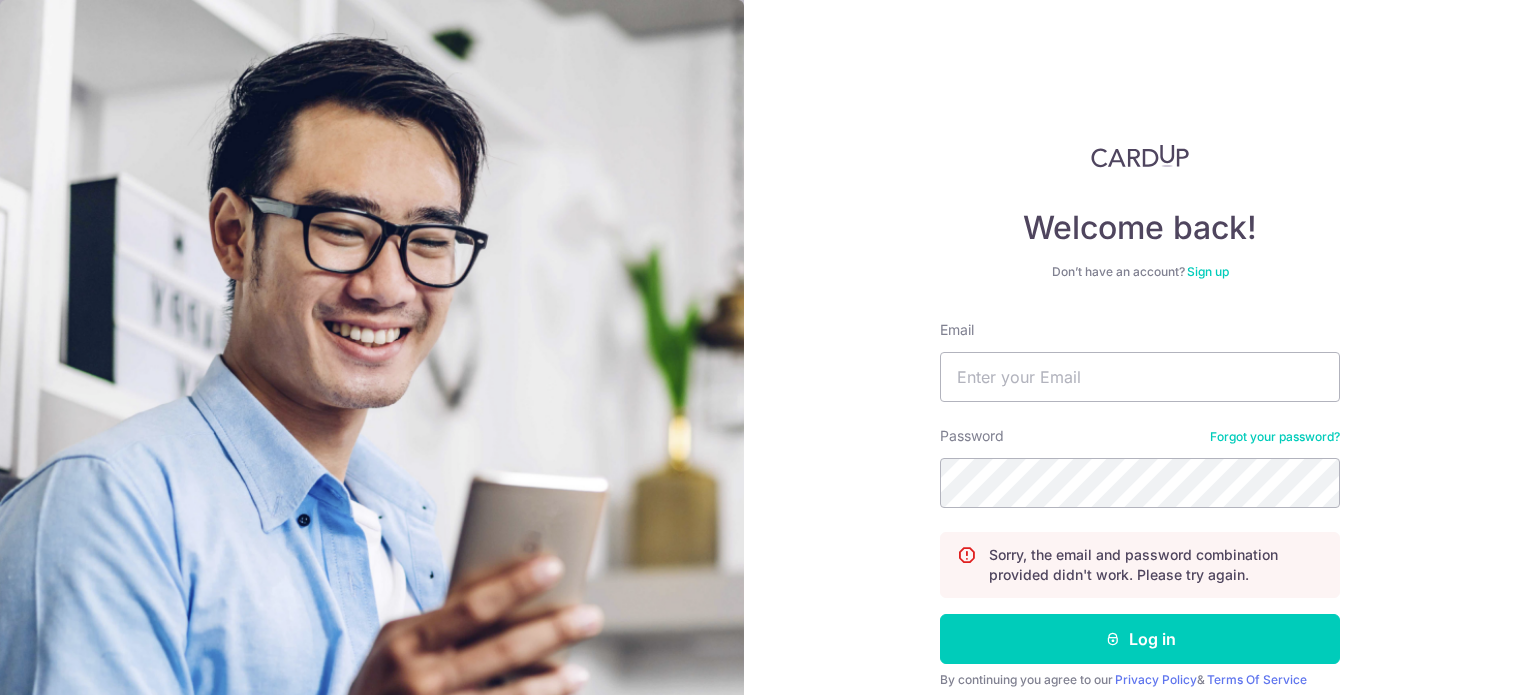 scroll, scrollTop: 0, scrollLeft: 0, axis: both 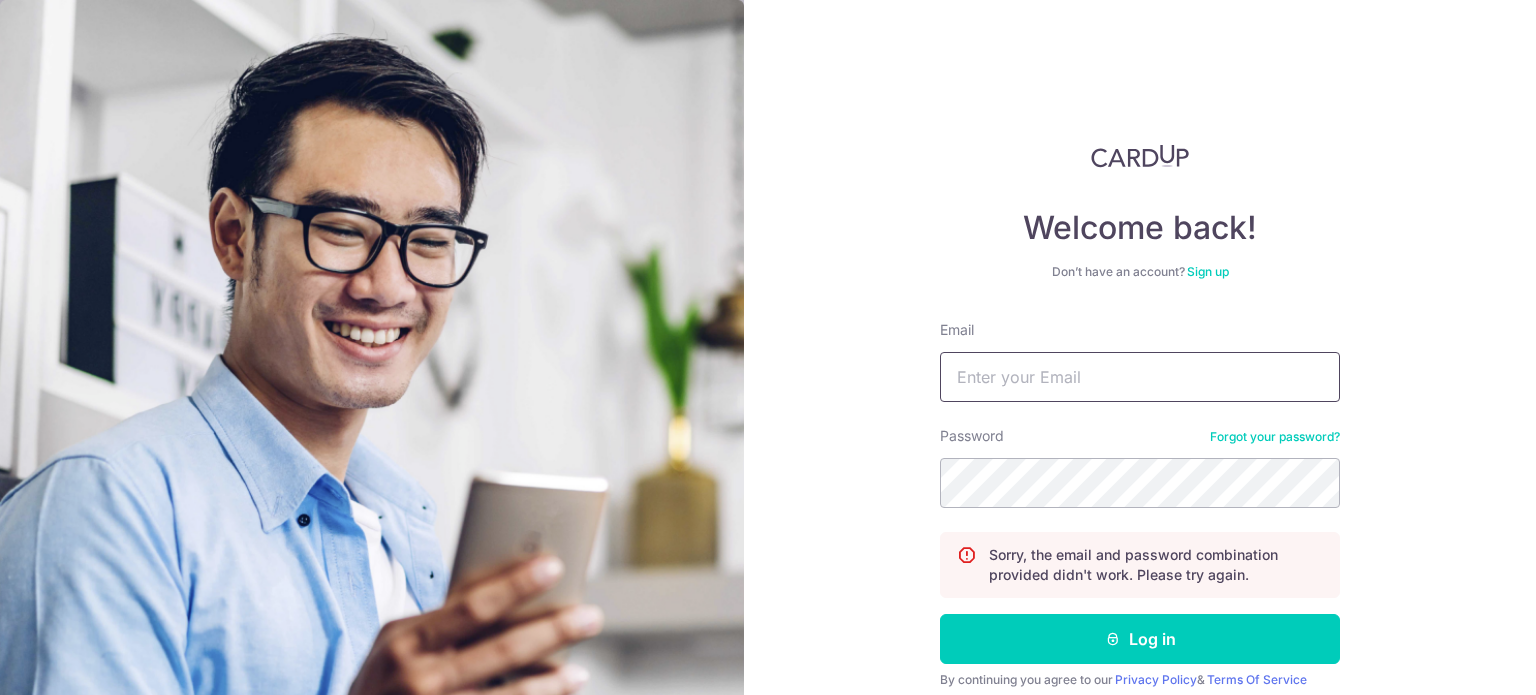 click on "Email" at bounding box center (1140, 377) 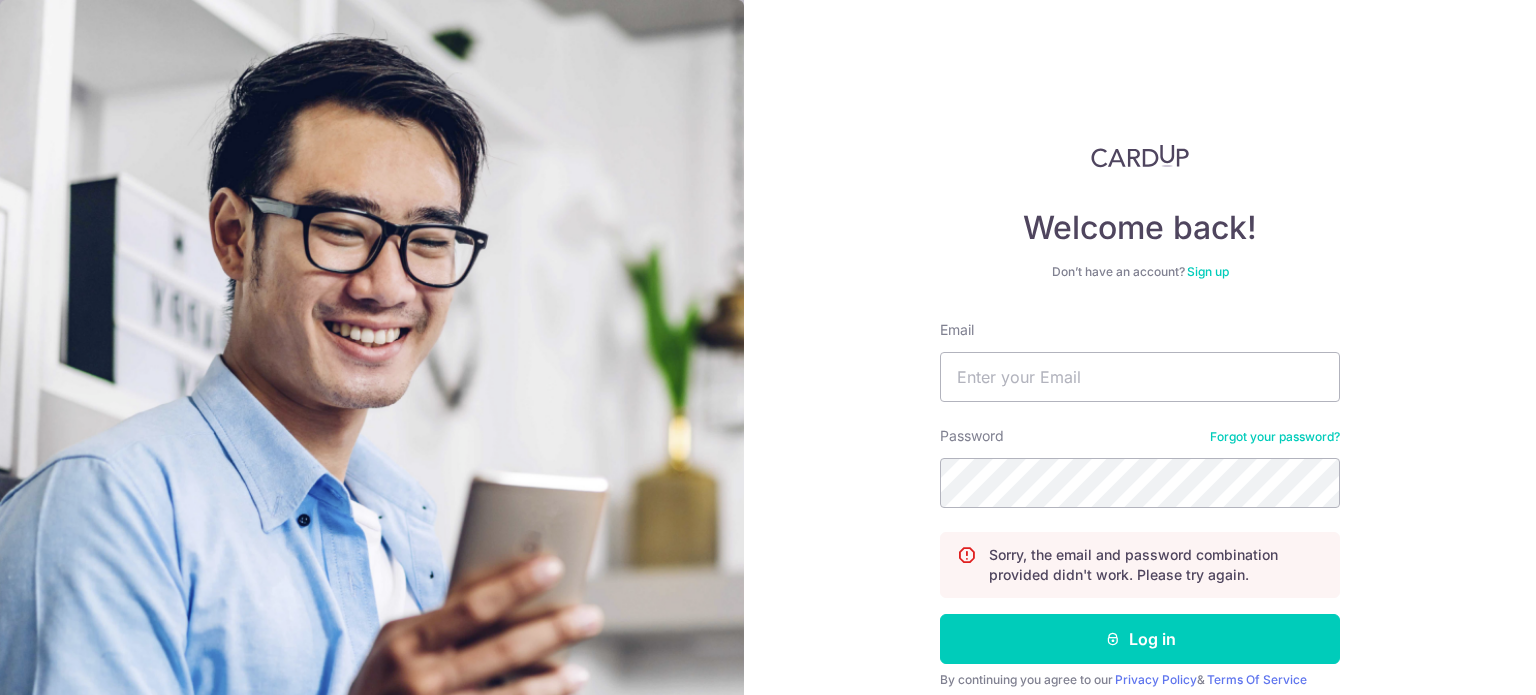 click on "Email
Password
Forgot your password?
Sorry, the email and password combination provided didn't work. Please try again.
Log in
By continuing you agree to our
Privacy Policy
&  Terms Of Service
Didn't receive unlock details?
Haven't confirmed your email?" at bounding box center (1140, 536) 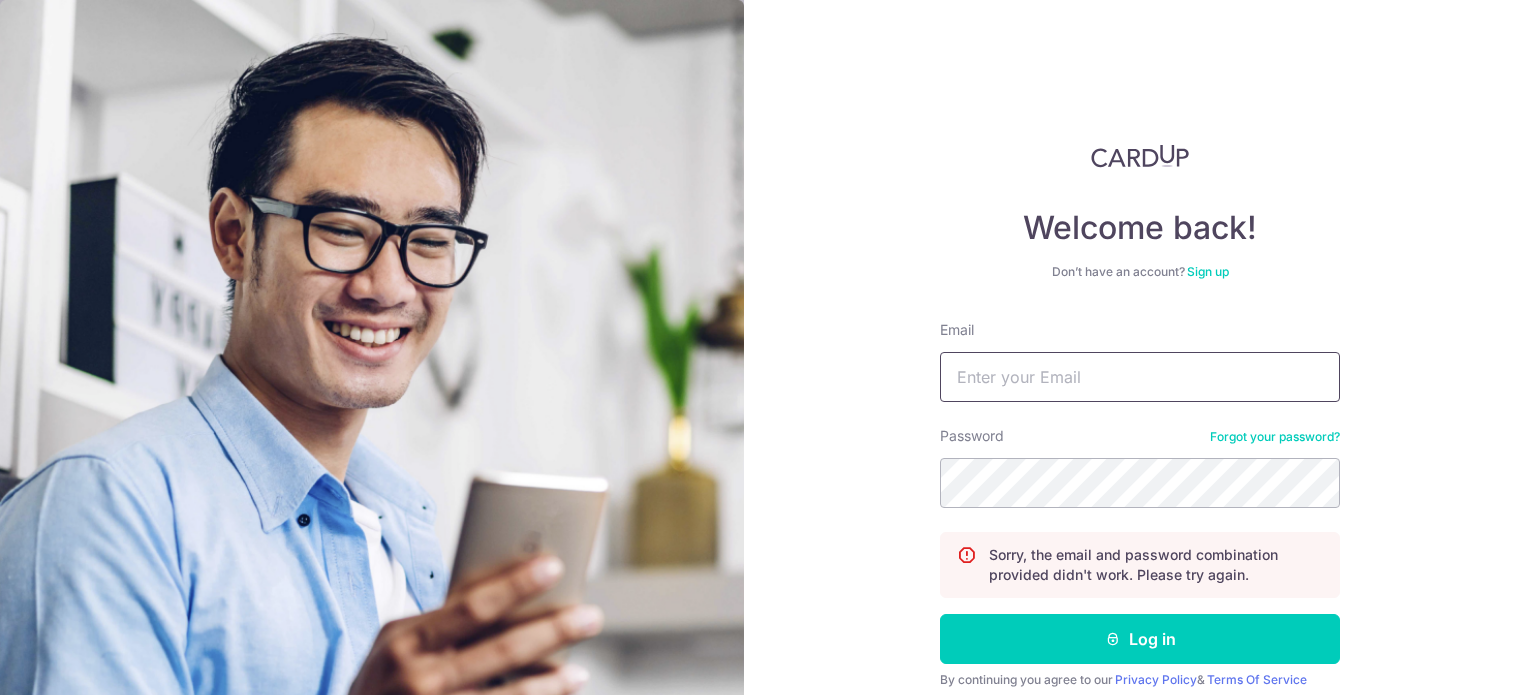 click on "Email" at bounding box center (1140, 377) 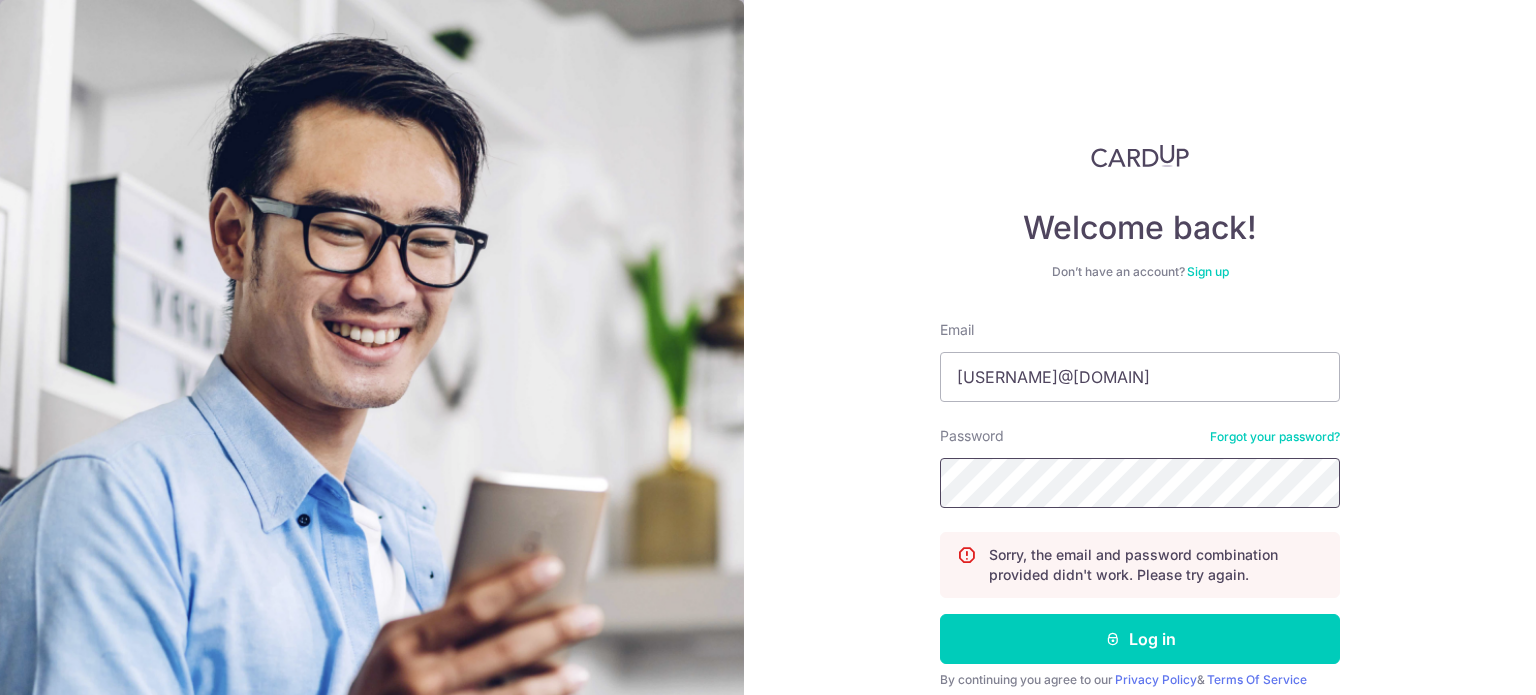 click on "Log in" at bounding box center [1140, 639] 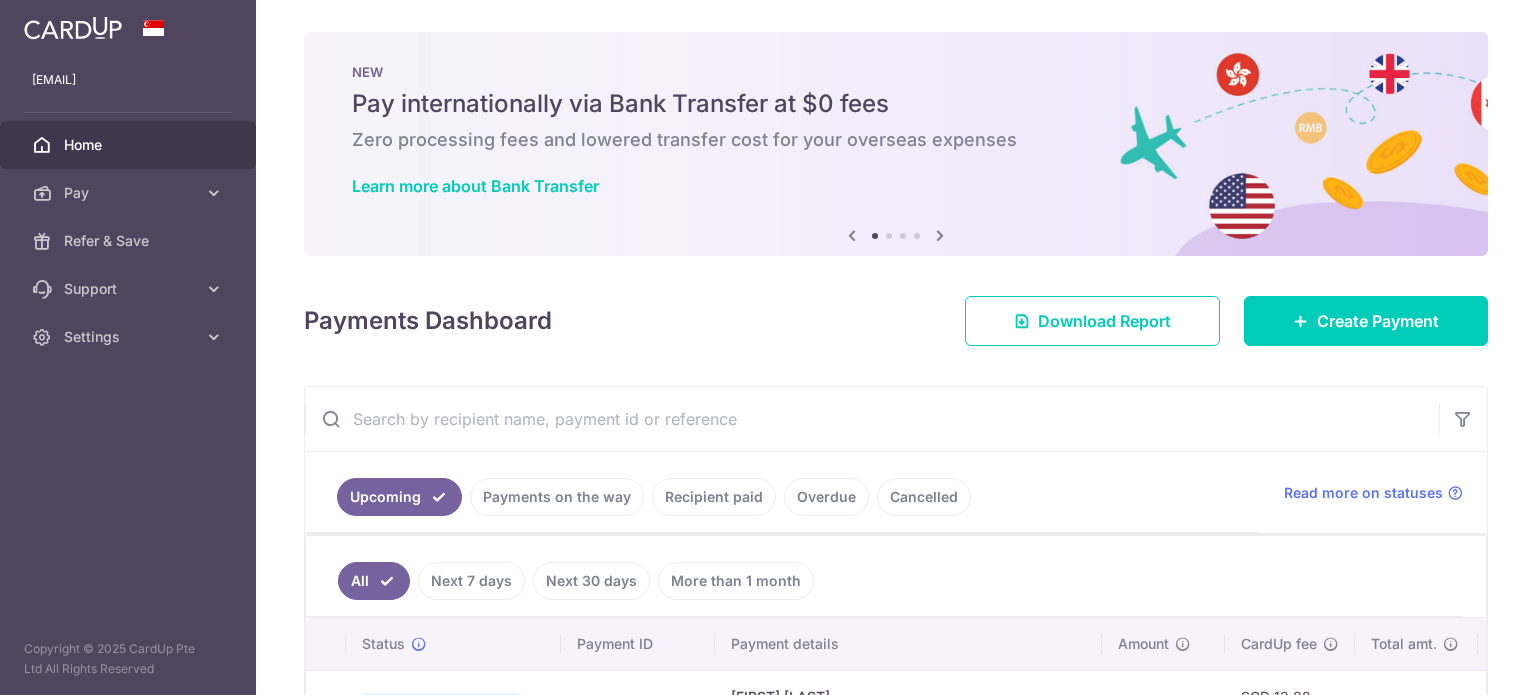 scroll, scrollTop: 0, scrollLeft: 0, axis: both 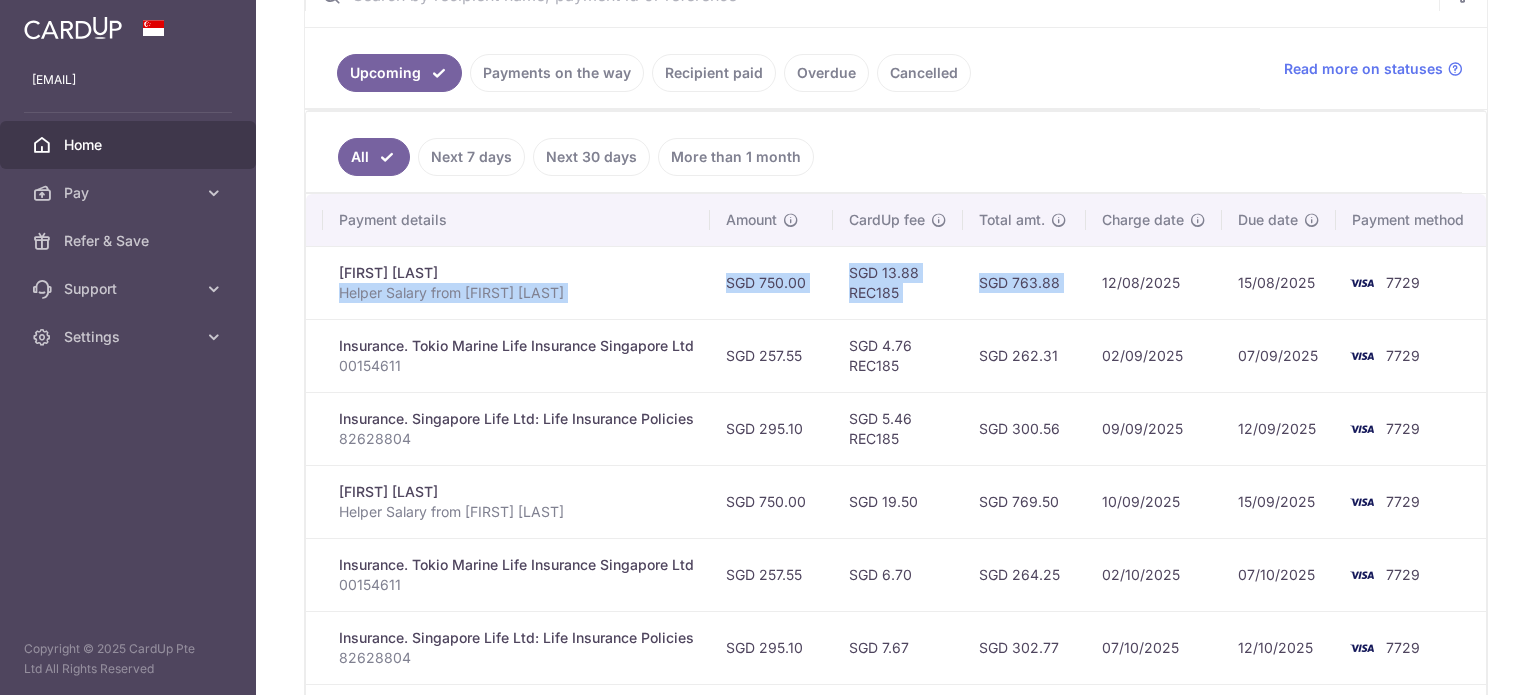 click on "Update payment
Cancel payment
Scheduled for charge
txn_573b04138c0
Helper Salary. ENDAH WAHYUNINGSIH
Helper Salary from Alicia Tan
SGD 750.00
SGD 13.88
REC185
SGD 763.88
12/08/2025
15/08/2025
7729" at bounding box center (701, 282) 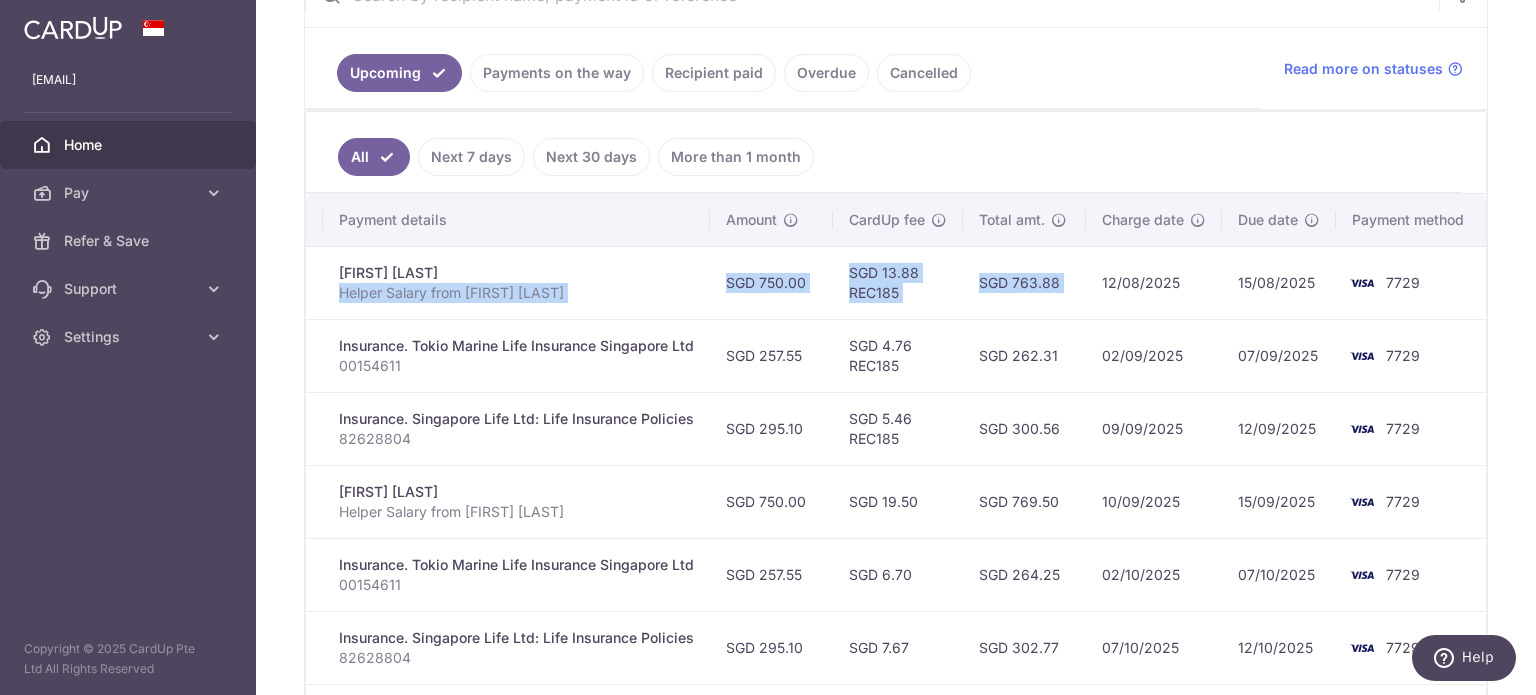 click on "SGD 13.88
REC185" at bounding box center [898, 282] 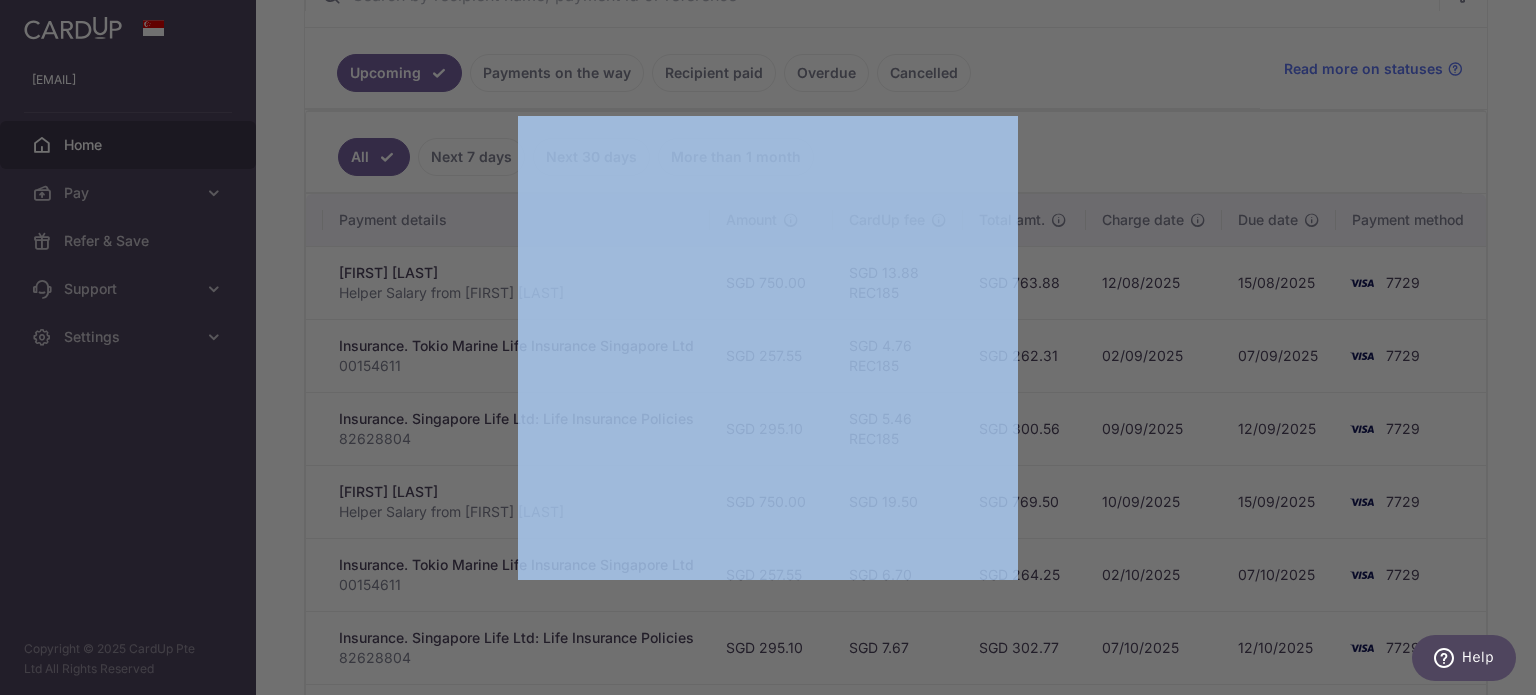 click at bounding box center (775, 351) 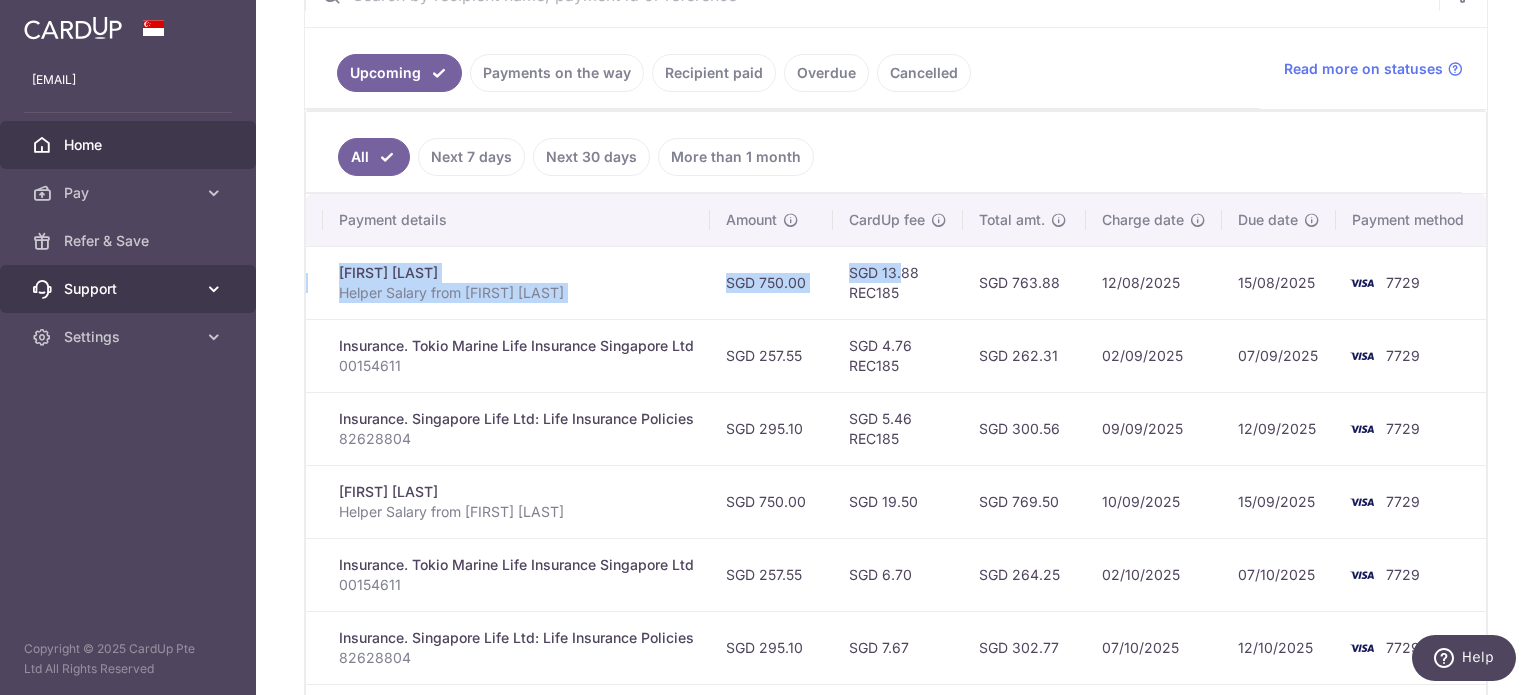 scroll, scrollTop: 0, scrollLeft: 0, axis: both 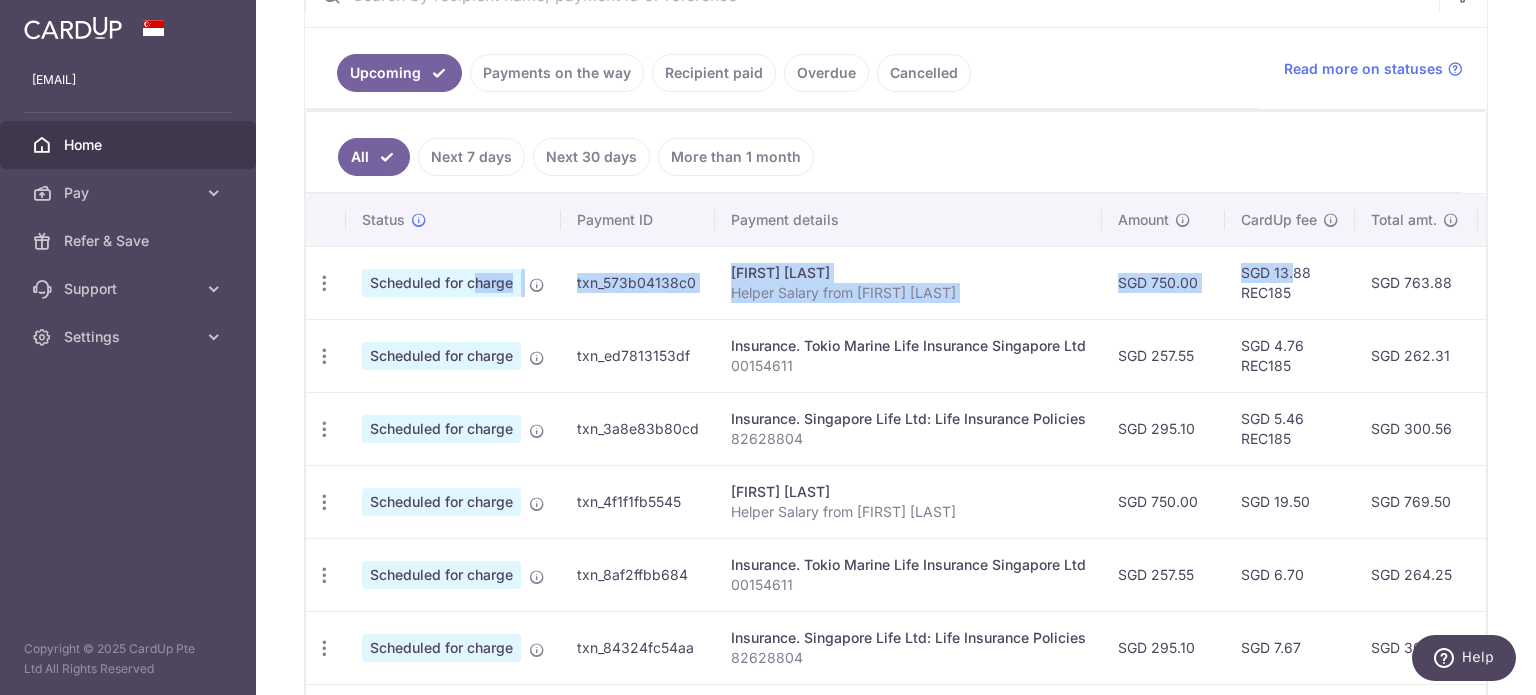 drag, startPoint x: 860, startPoint y: 270, endPoint x: 433, endPoint y: 286, distance: 427.29965 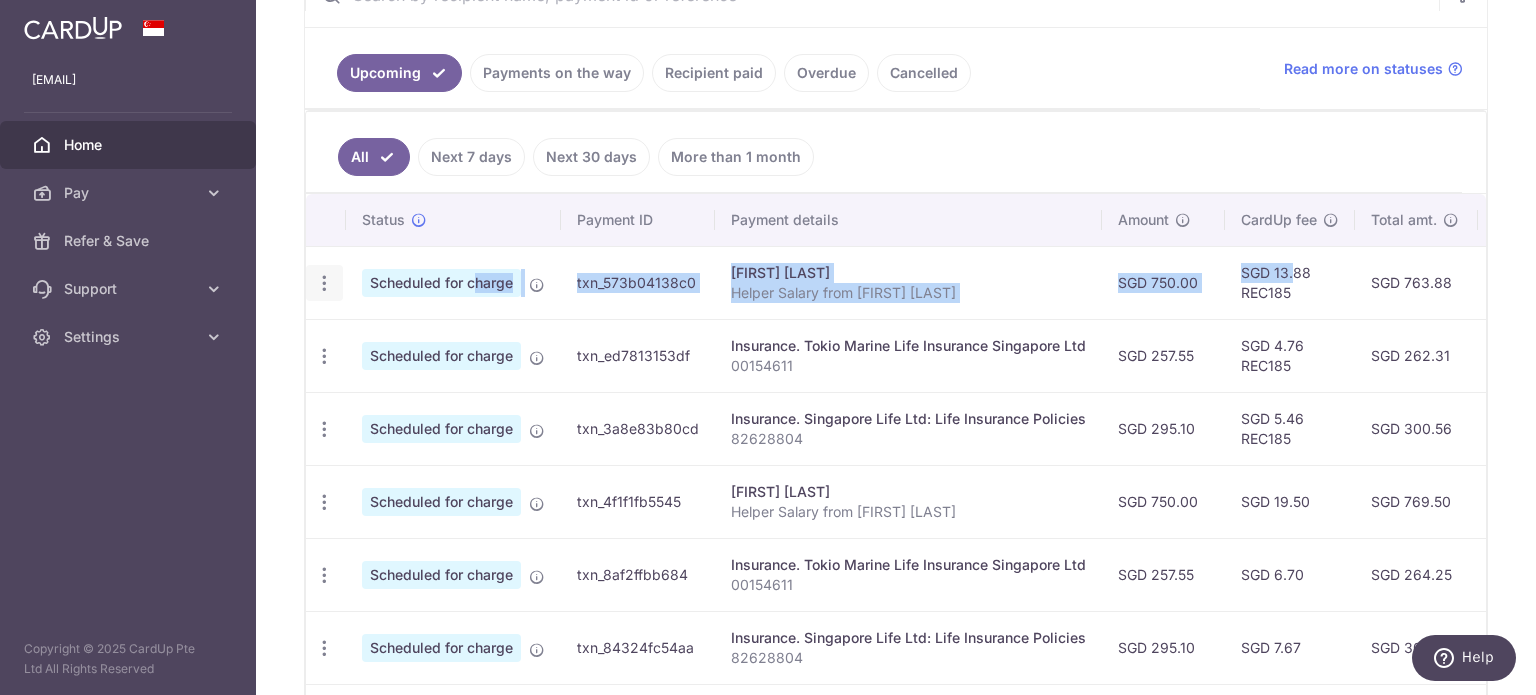 click at bounding box center [324, 283] 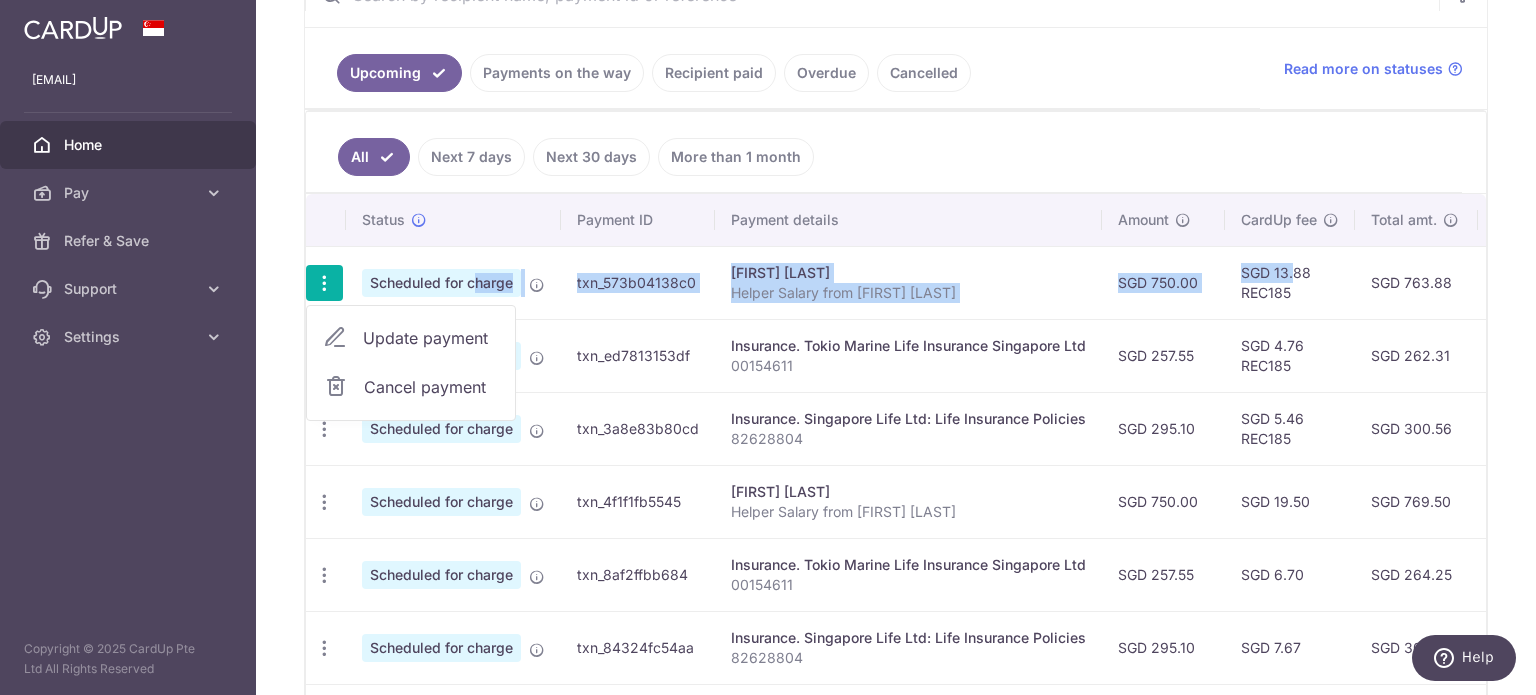 click on "Update payment" at bounding box center (431, 338) 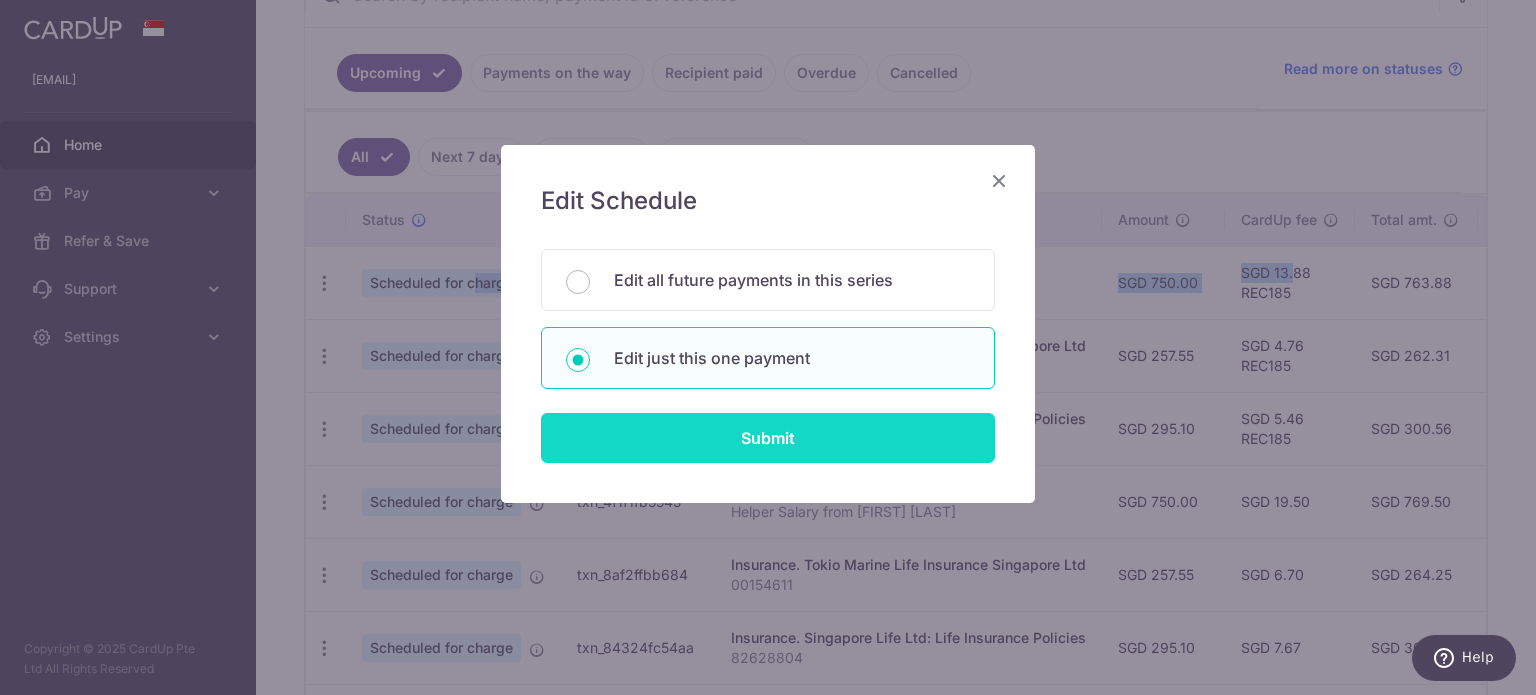 click on "Submit" at bounding box center [768, 438] 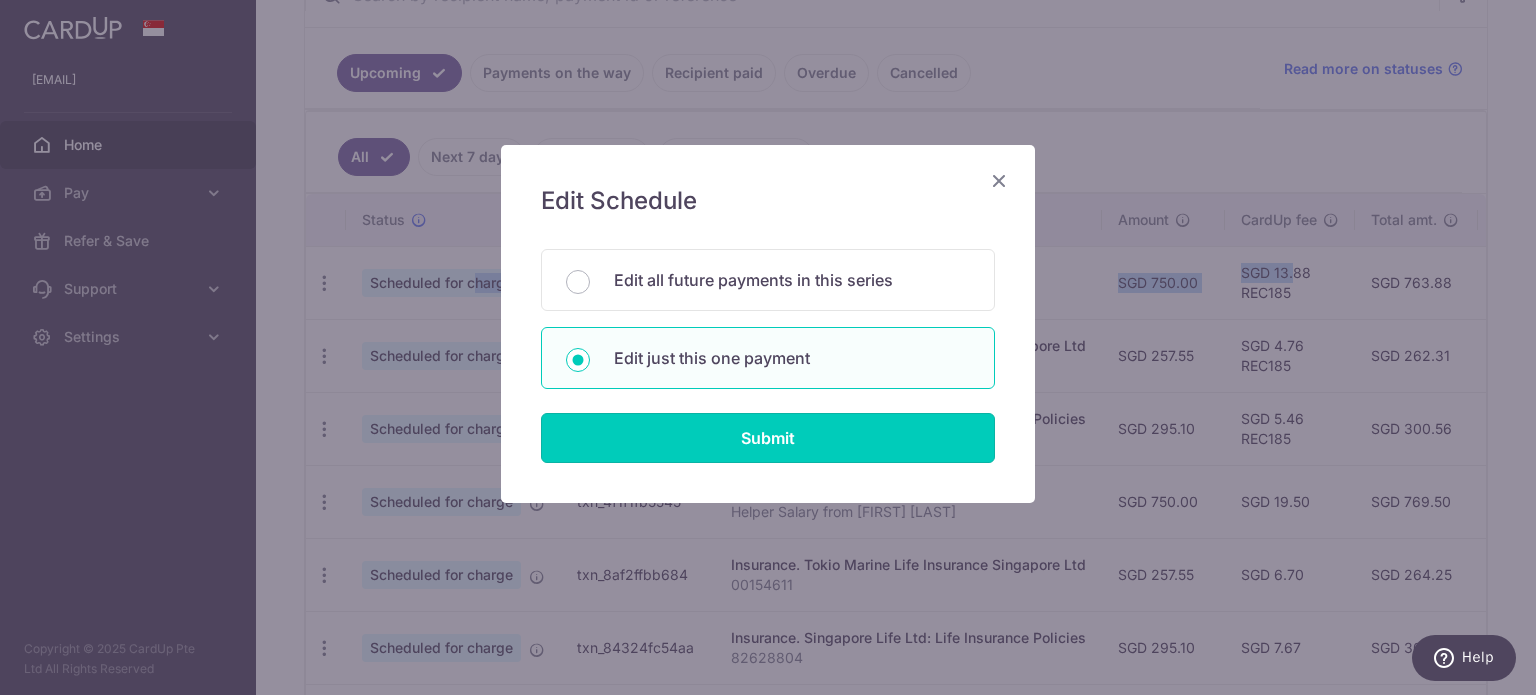type on "750.00" 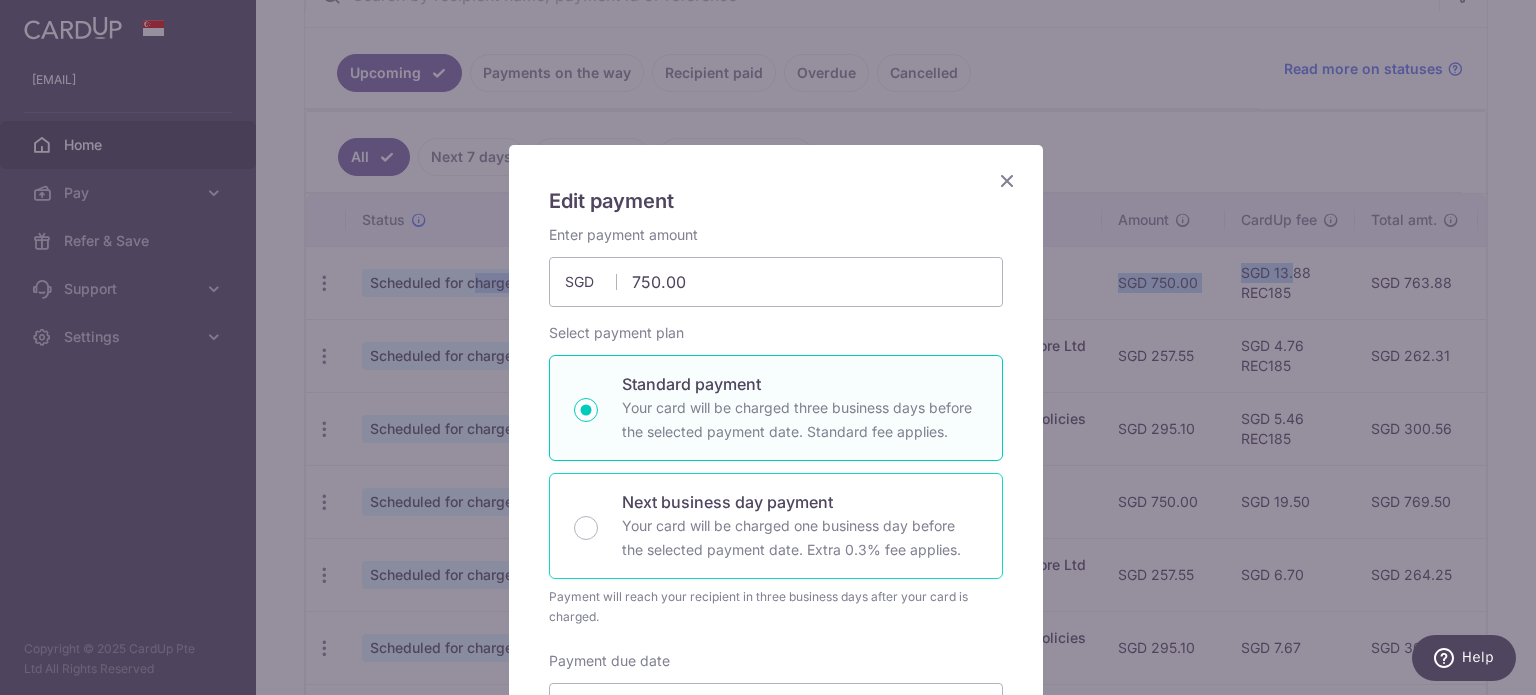 scroll, scrollTop: 500, scrollLeft: 0, axis: vertical 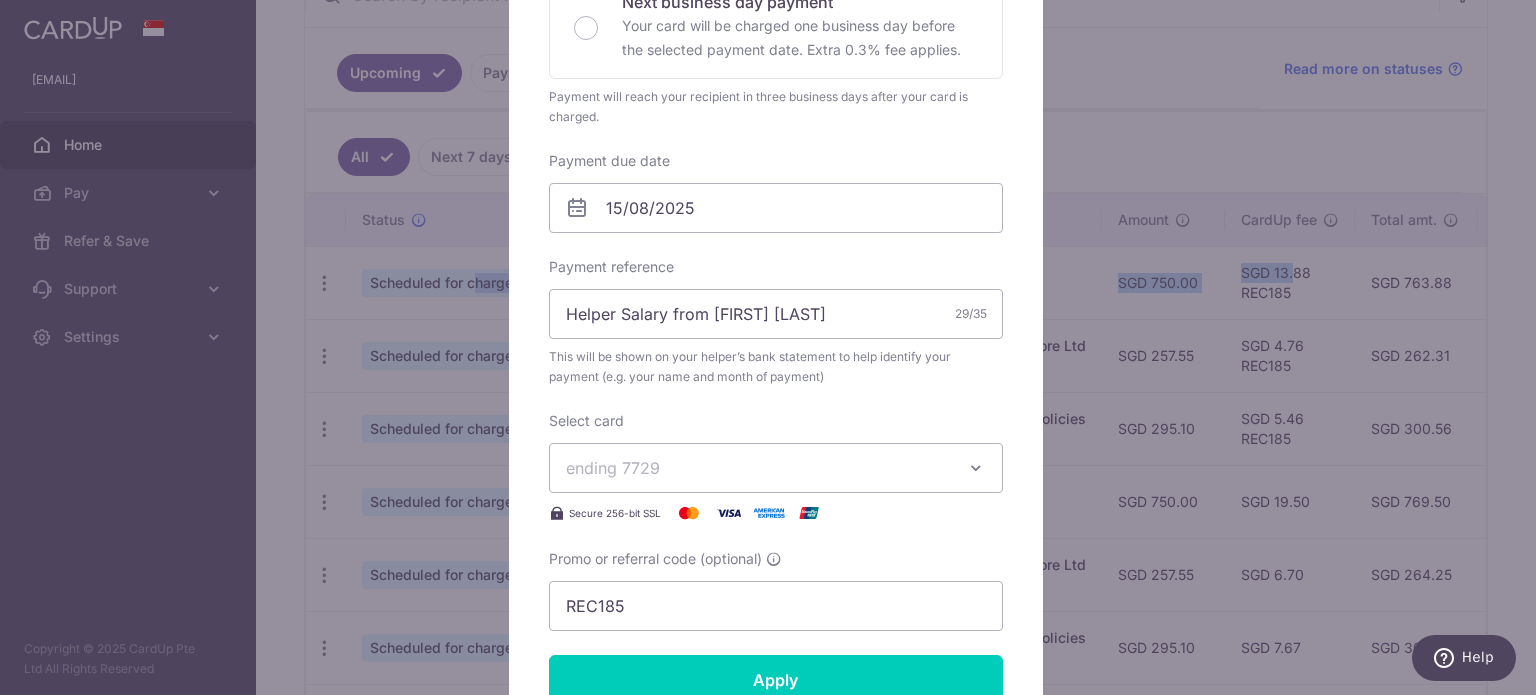 click on "ending 7729" at bounding box center [776, 468] 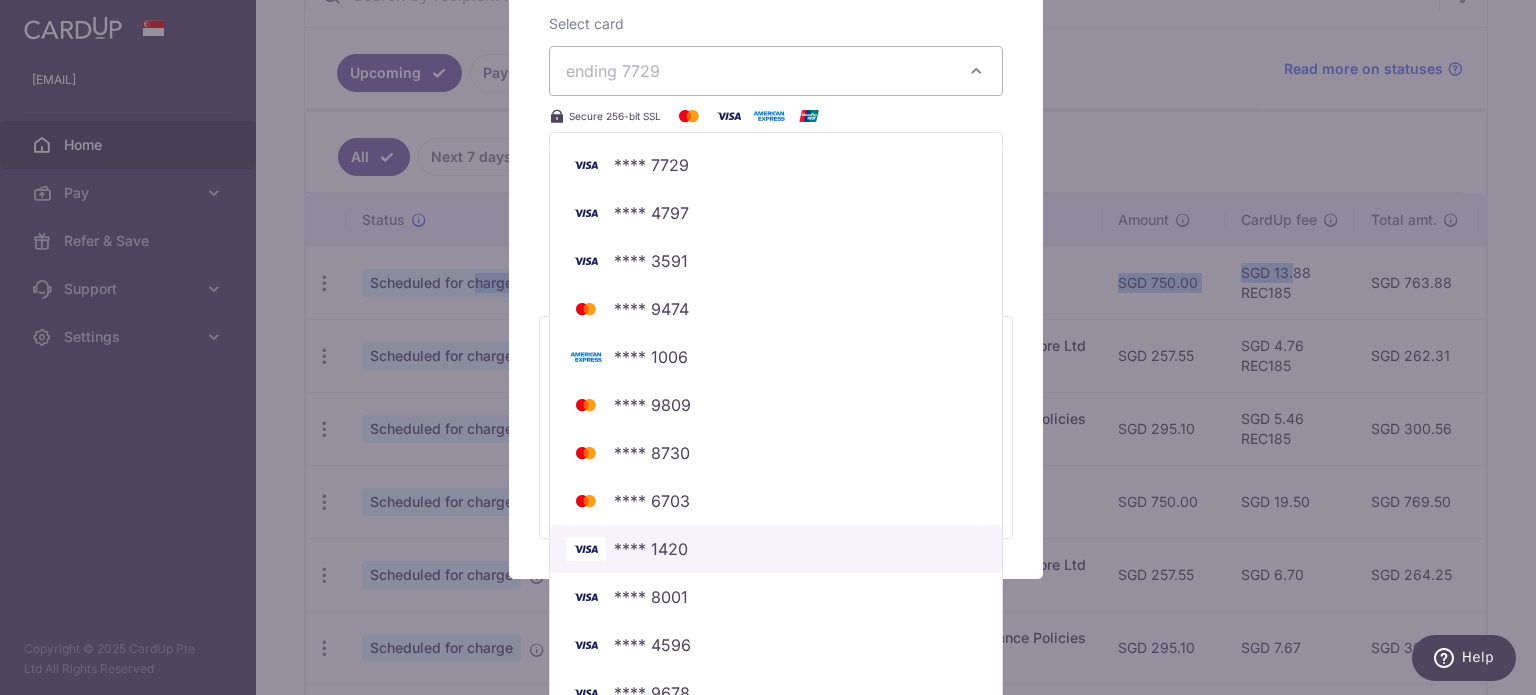 scroll, scrollTop: 900, scrollLeft: 0, axis: vertical 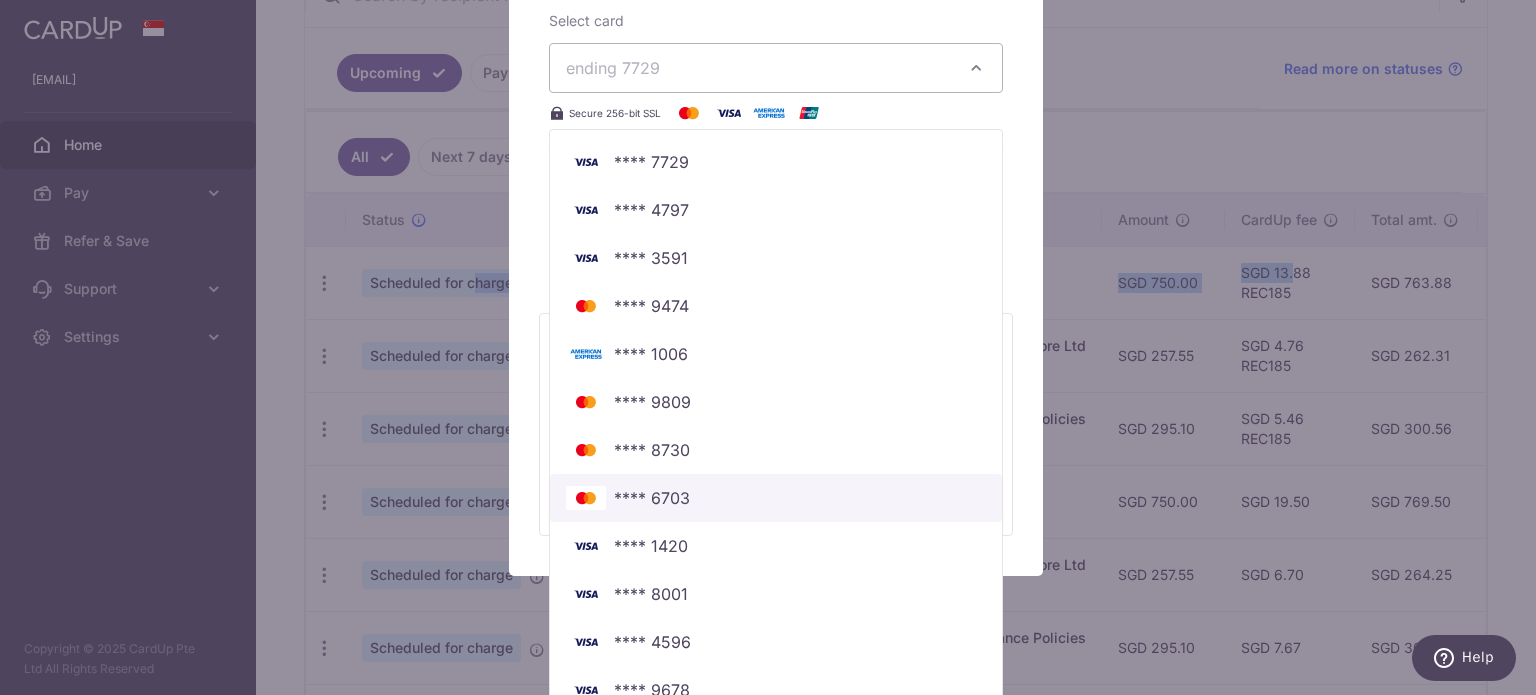 click on "**** 6703" at bounding box center [776, 498] 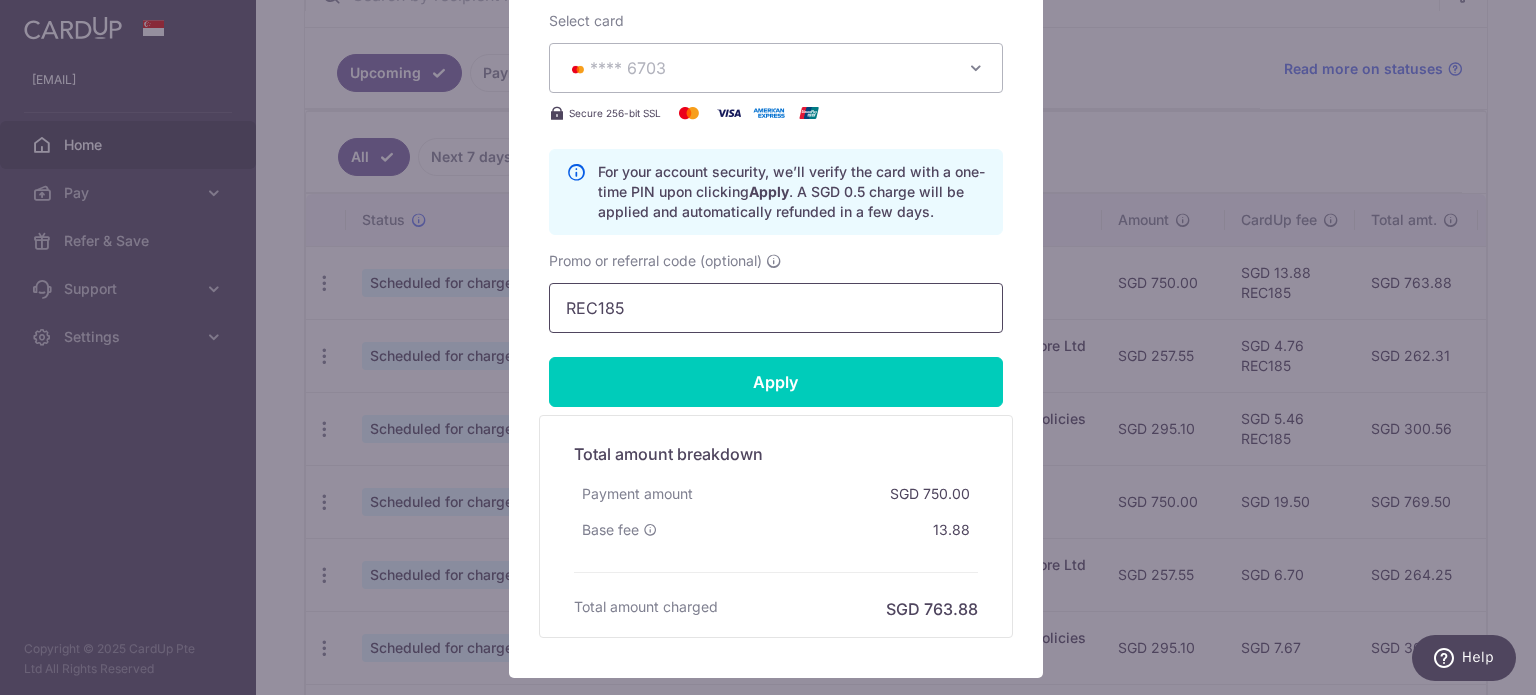 drag, startPoint x: 688, startPoint y: 297, endPoint x: 495, endPoint y: 267, distance: 195.31769 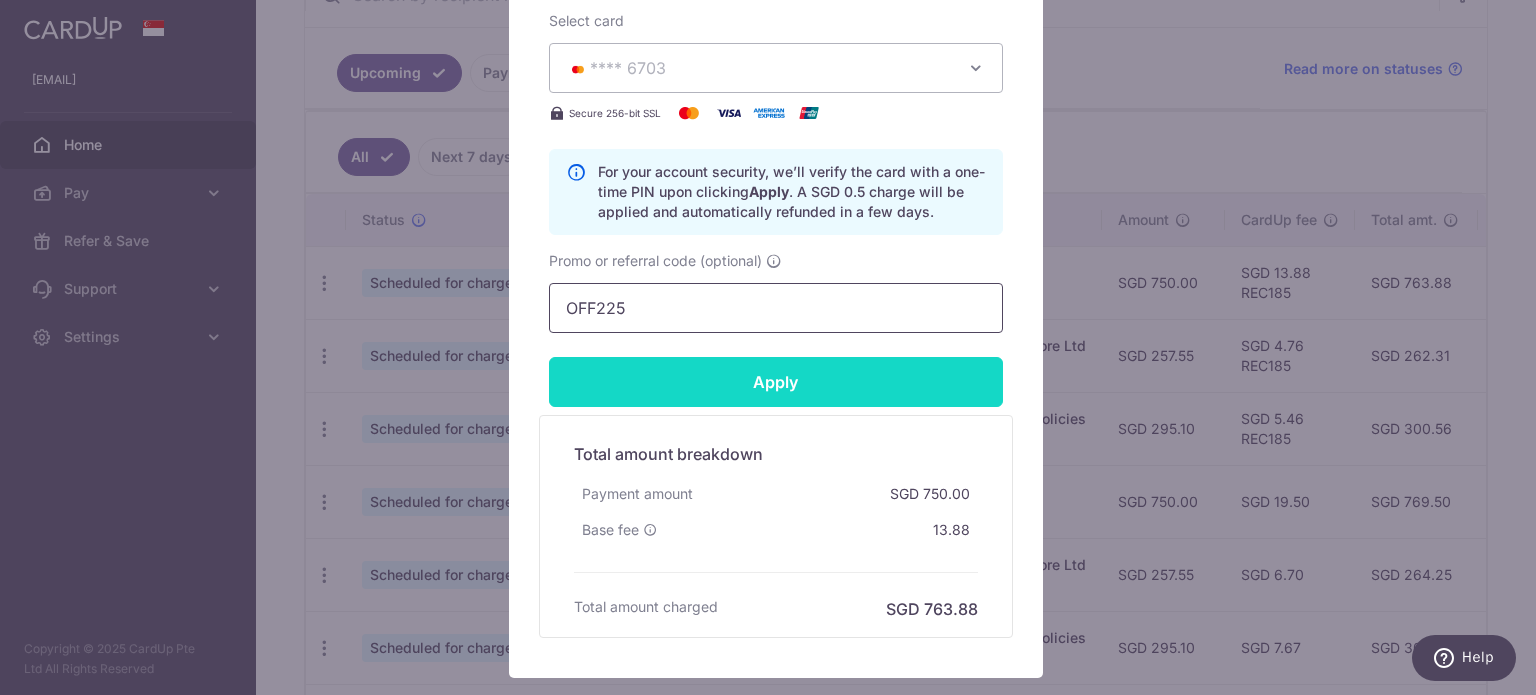 type on "OFF225" 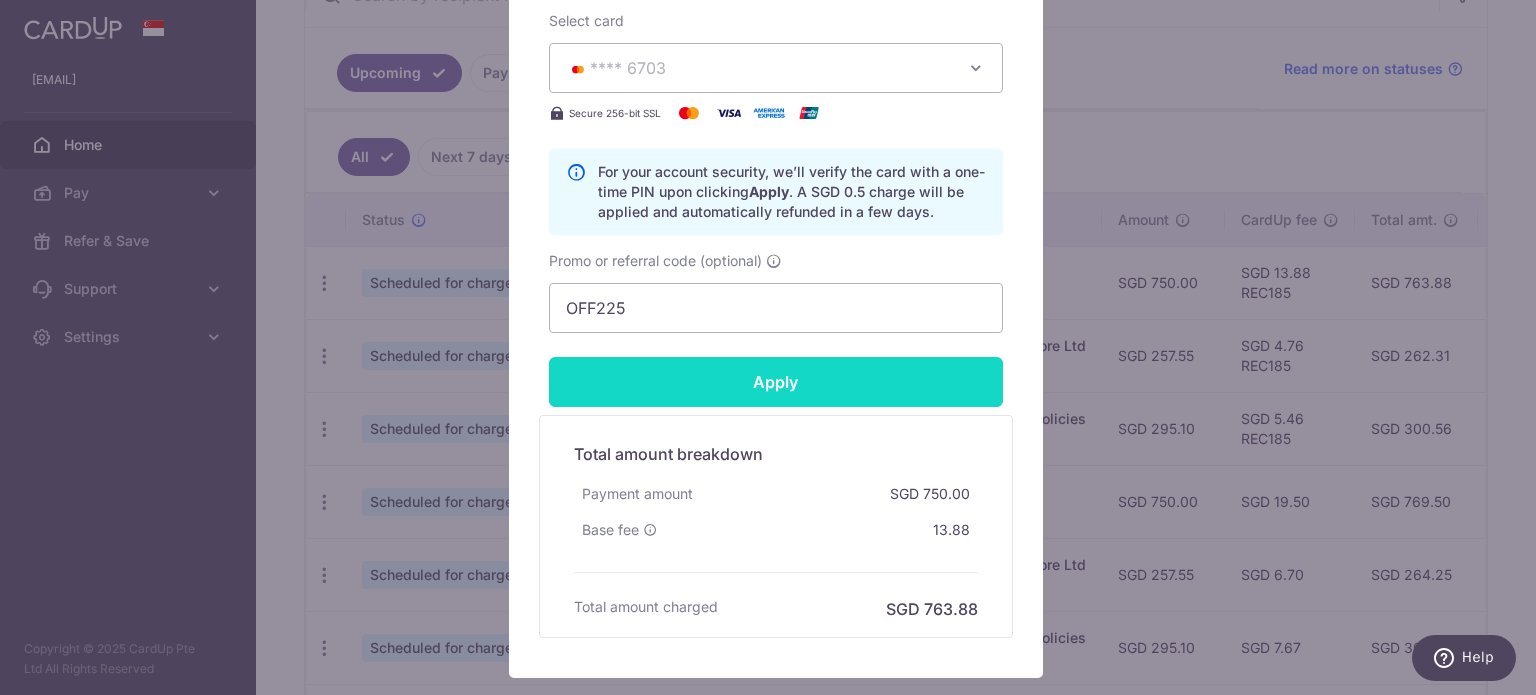 click on "Apply" at bounding box center [776, 382] 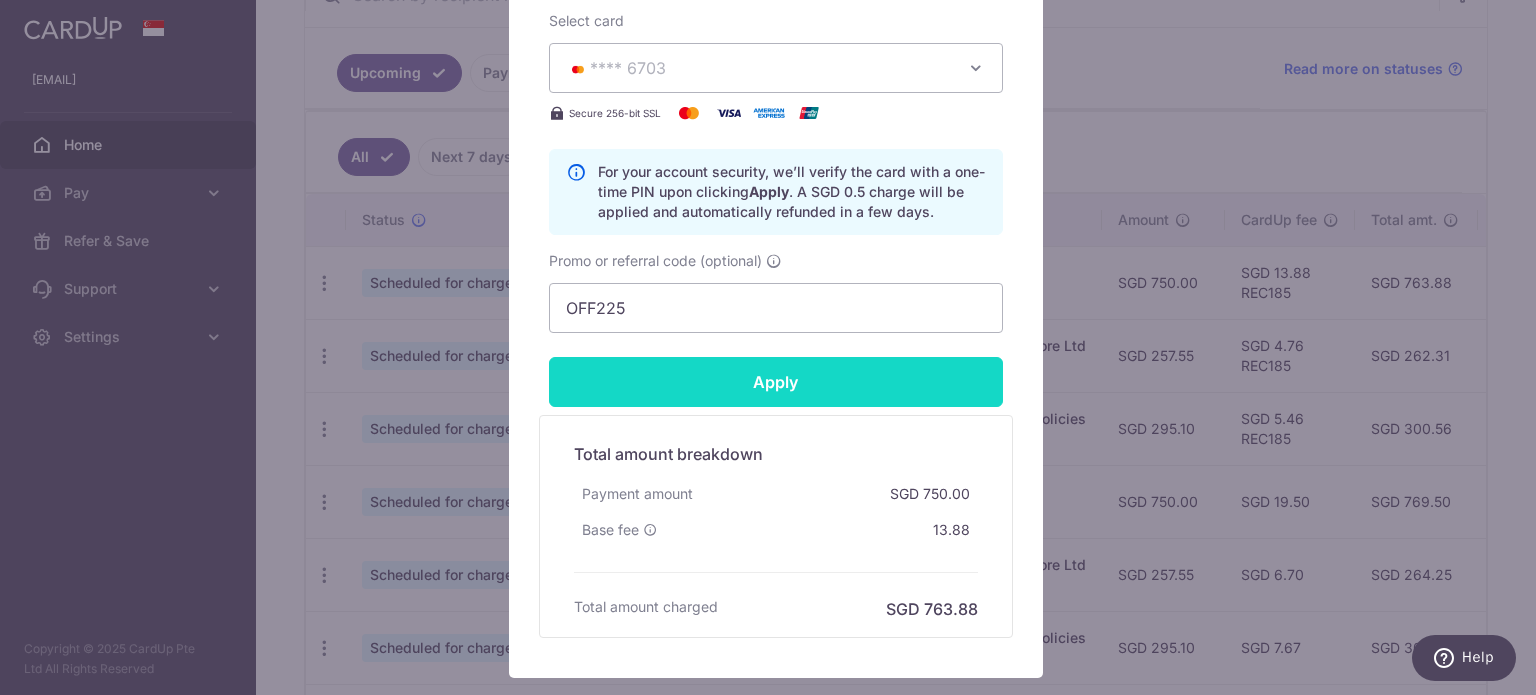 click on "Apply" at bounding box center (776, 382) 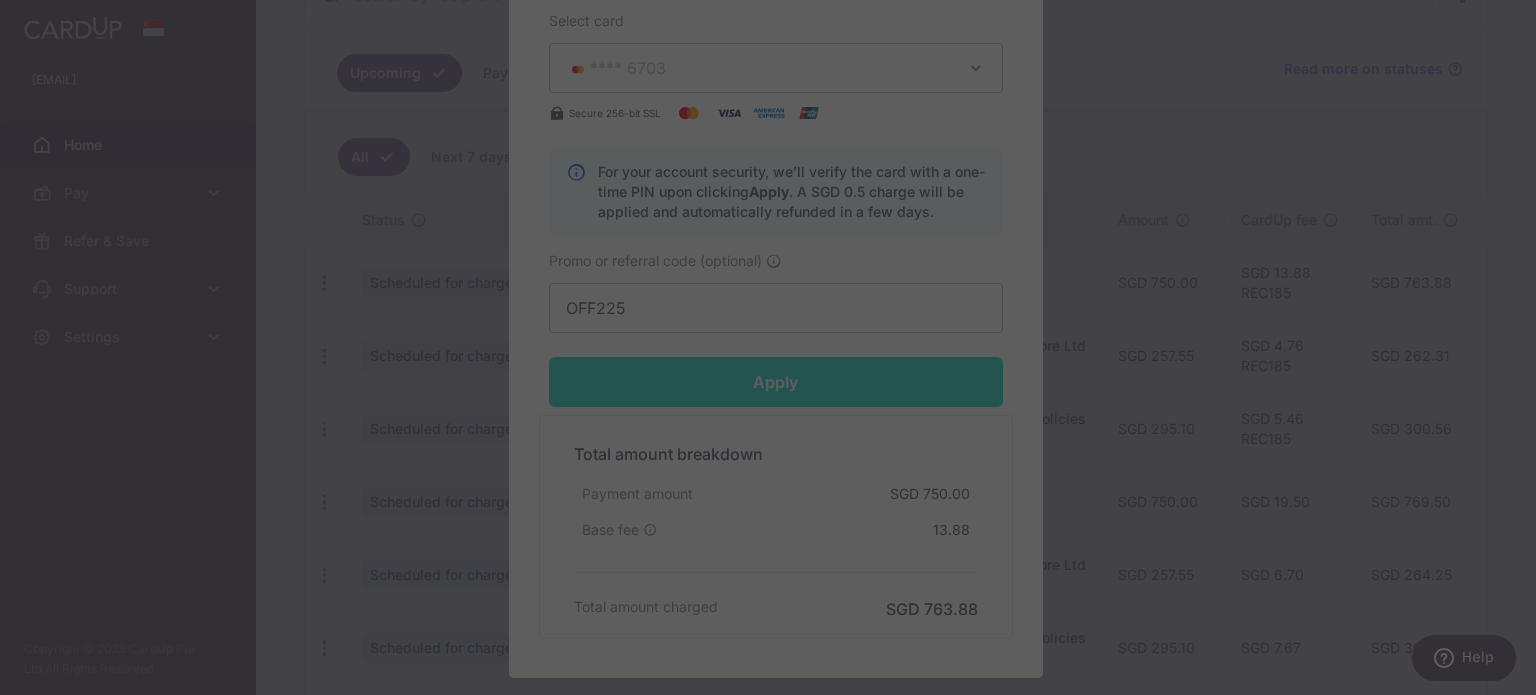 type on "Successfully Applied" 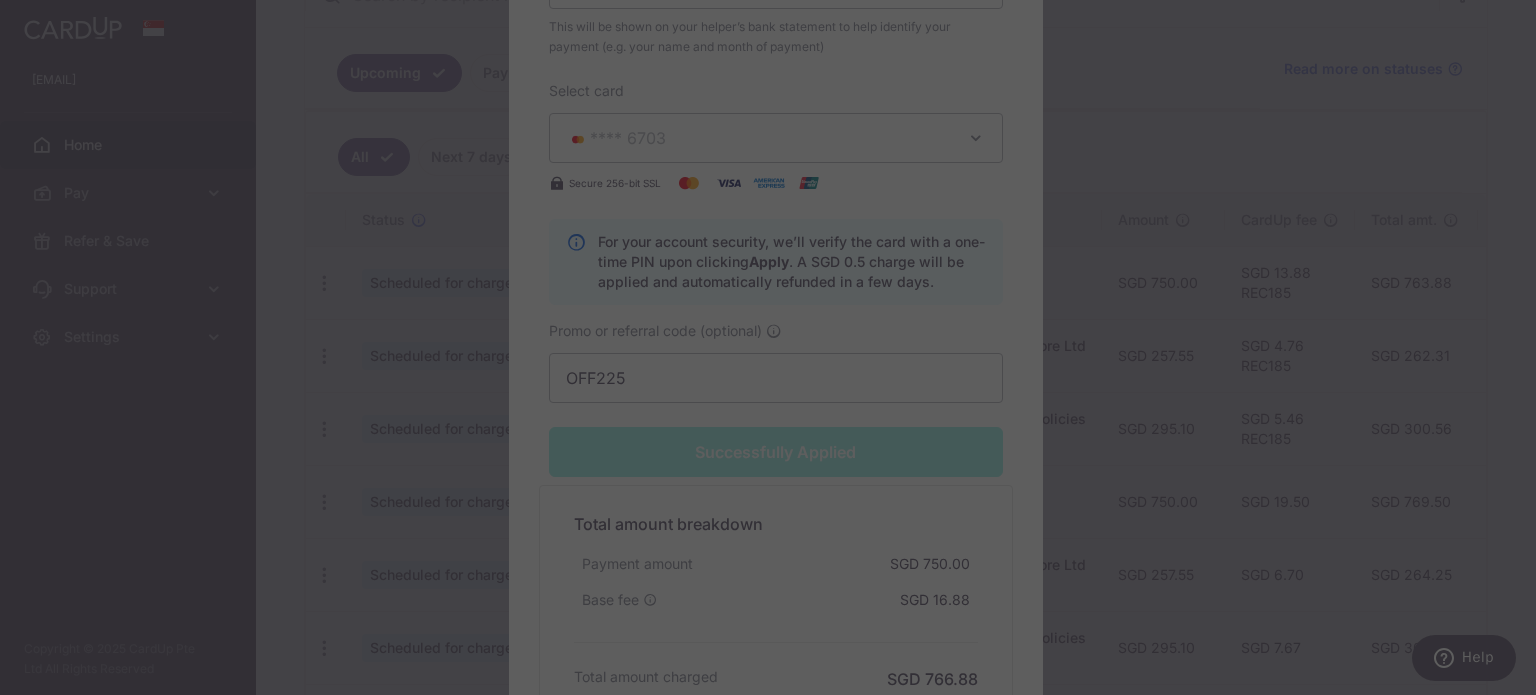 scroll, scrollTop: 969, scrollLeft: 0, axis: vertical 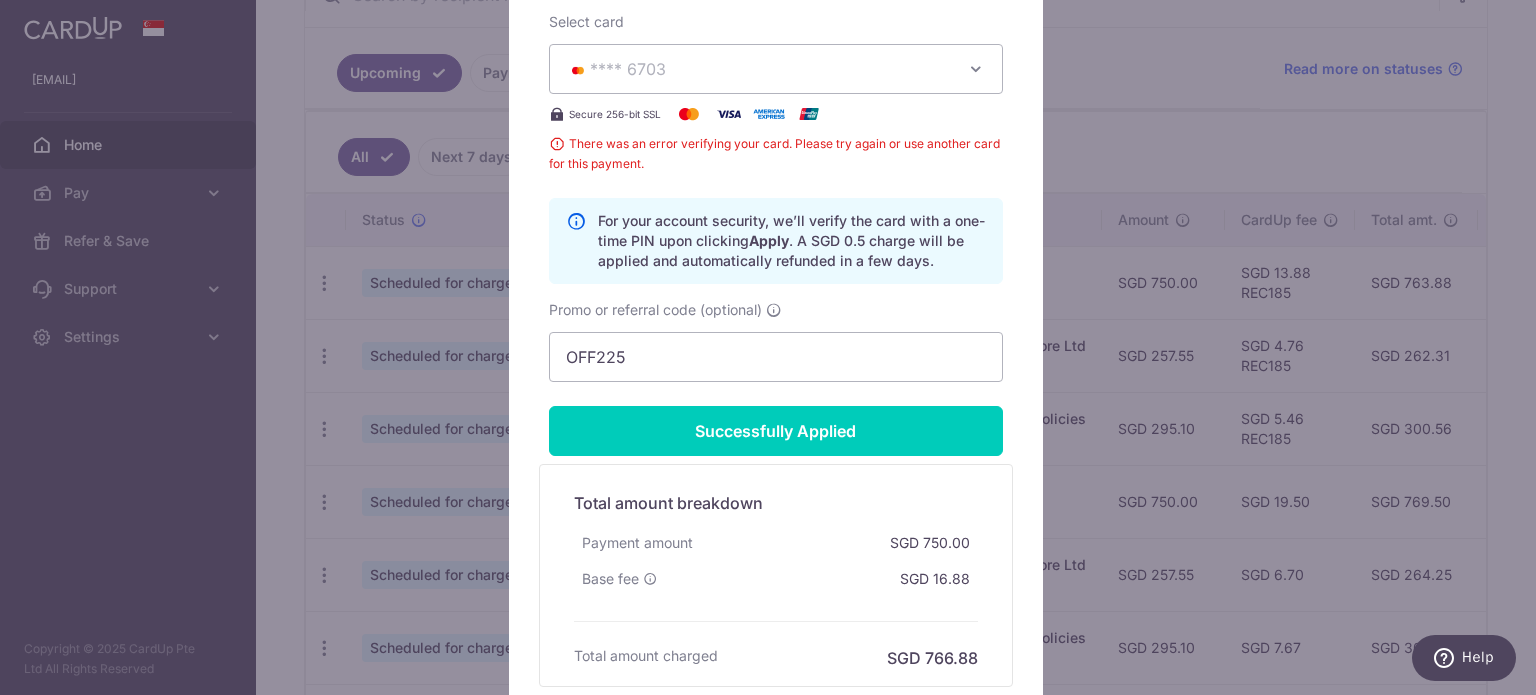 click on "Edit payment
By clicking apply,  you will make changes to all   payments to  ENDAH WAHYUNINGSIH  scheduled from
.
By clicking below, you confirm you are editing this payment to  ENDAH WAHYUNINGSIH  on
15/08/2025 .
Your payment is updated successfully
750.00" at bounding box center (768, 347) 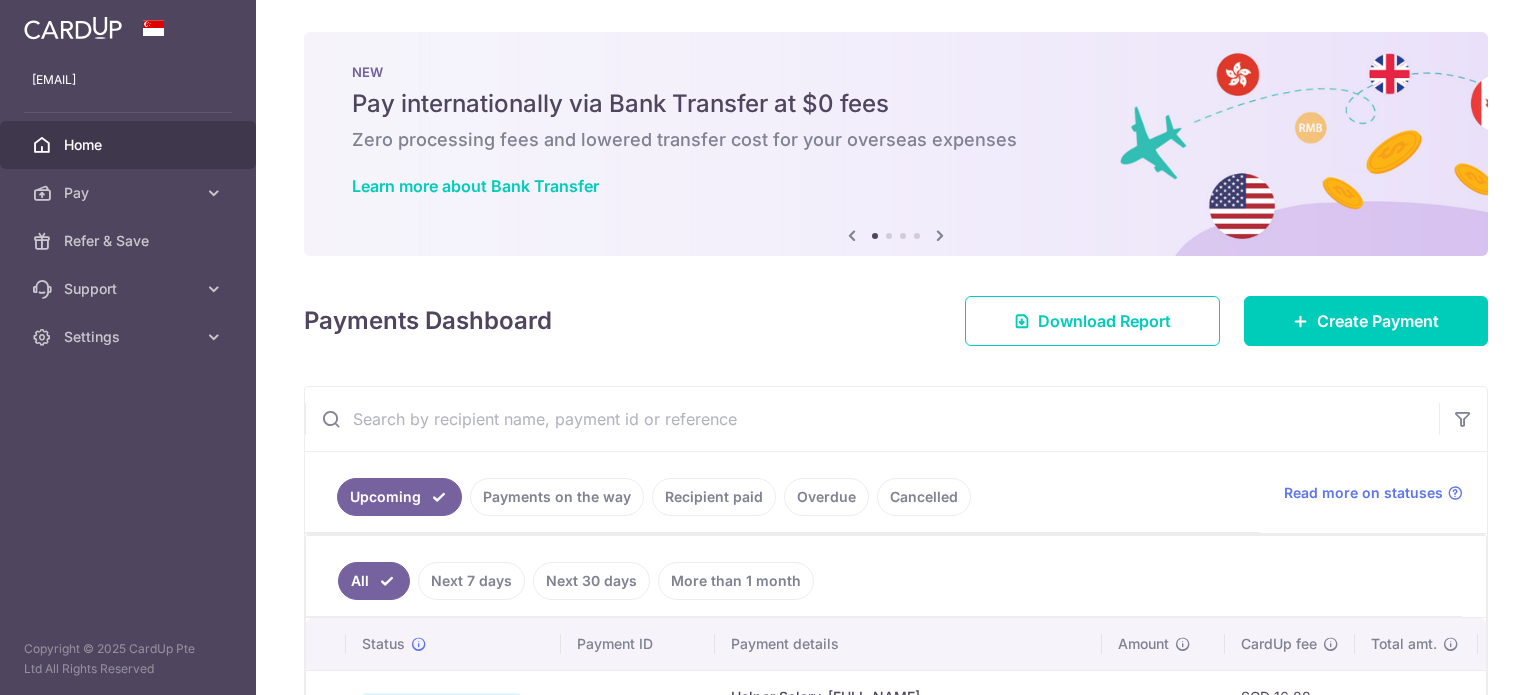 scroll, scrollTop: 0, scrollLeft: 0, axis: both 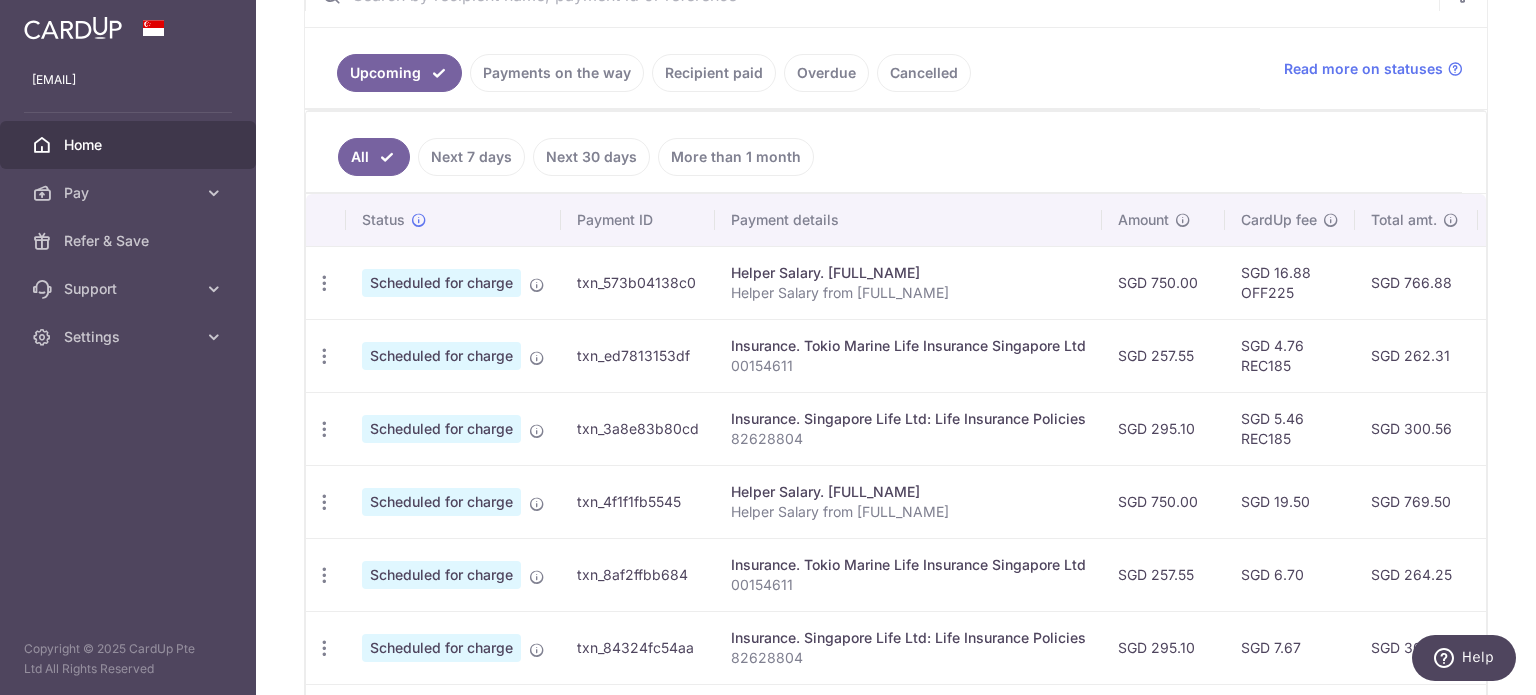 click on "SGD 16.88
OFF225" at bounding box center [1290, 282] 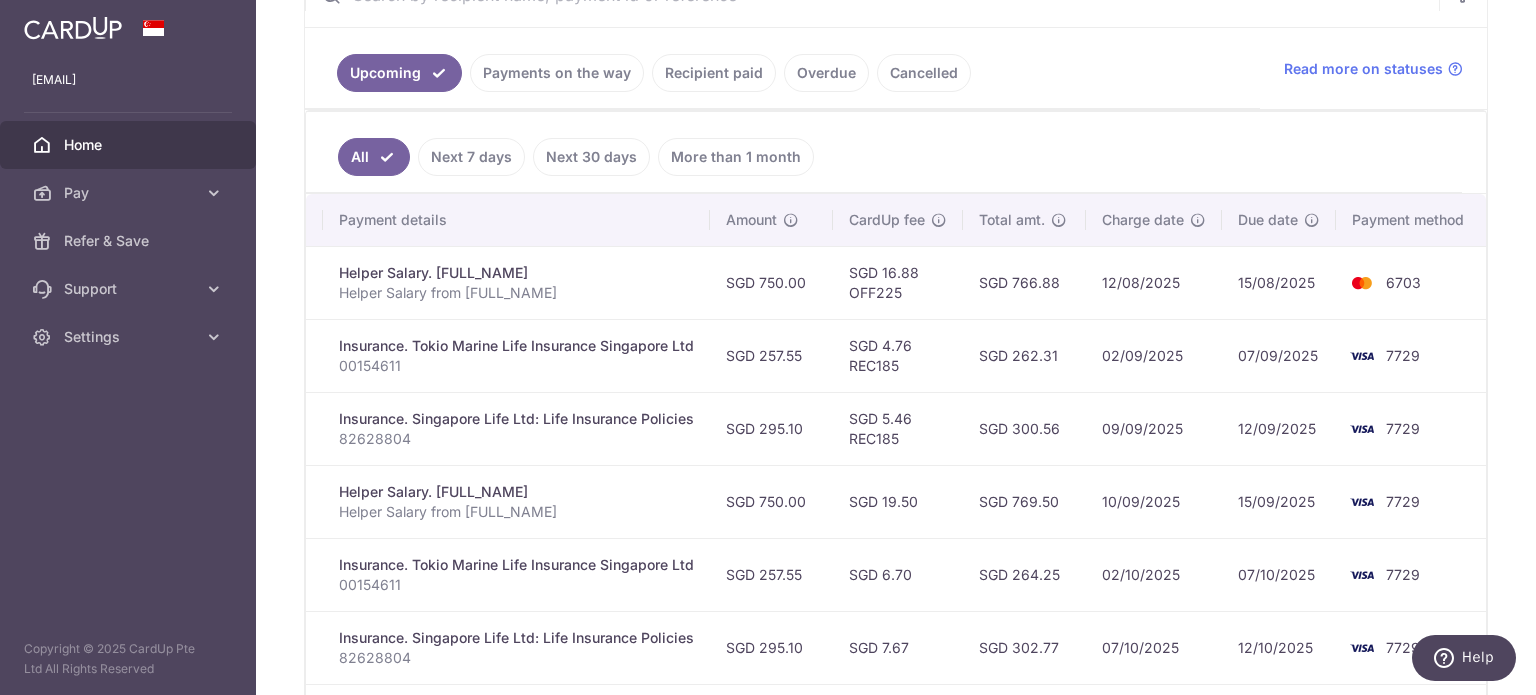 drag, startPoint x: 1196, startPoint y: 301, endPoint x: 1185, endPoint y: 323, distance: 24.596748 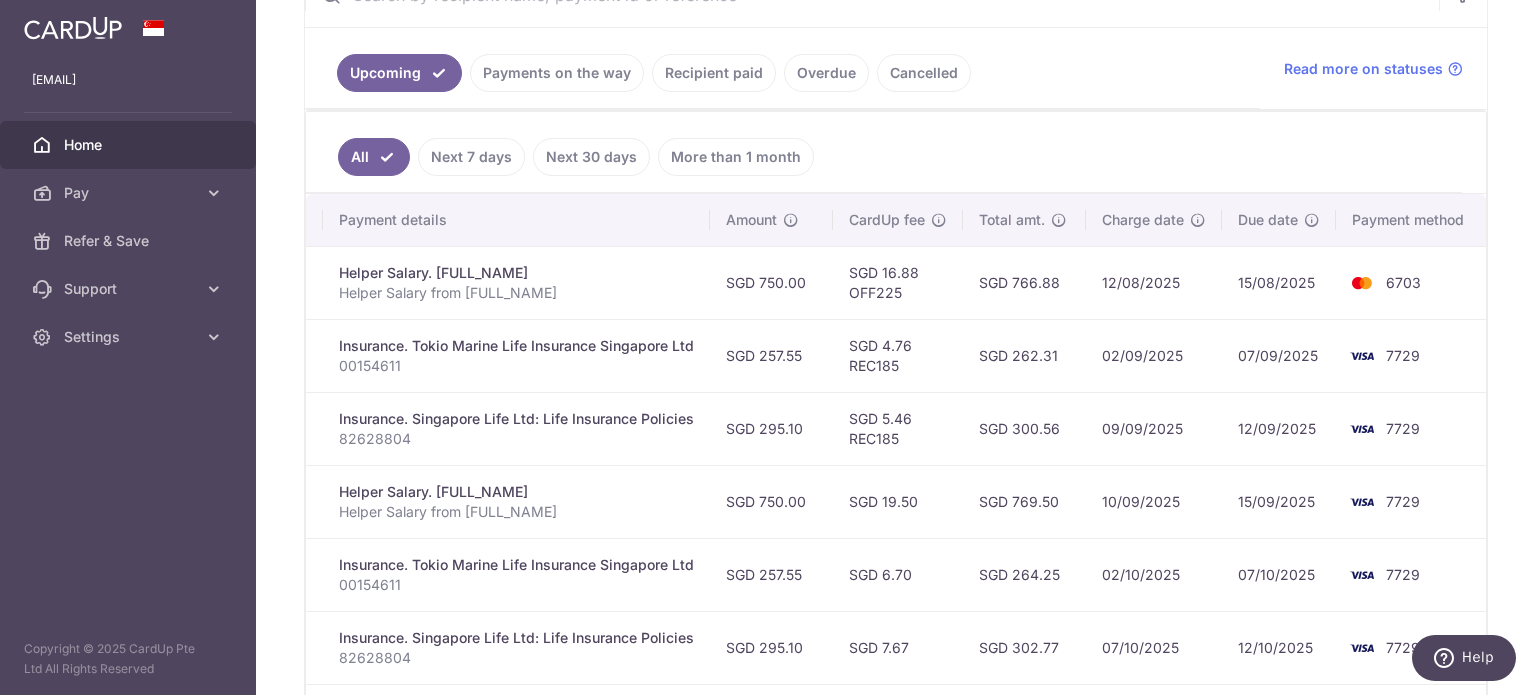 click on "02/09/2025" at bounding box center (1154, 355) 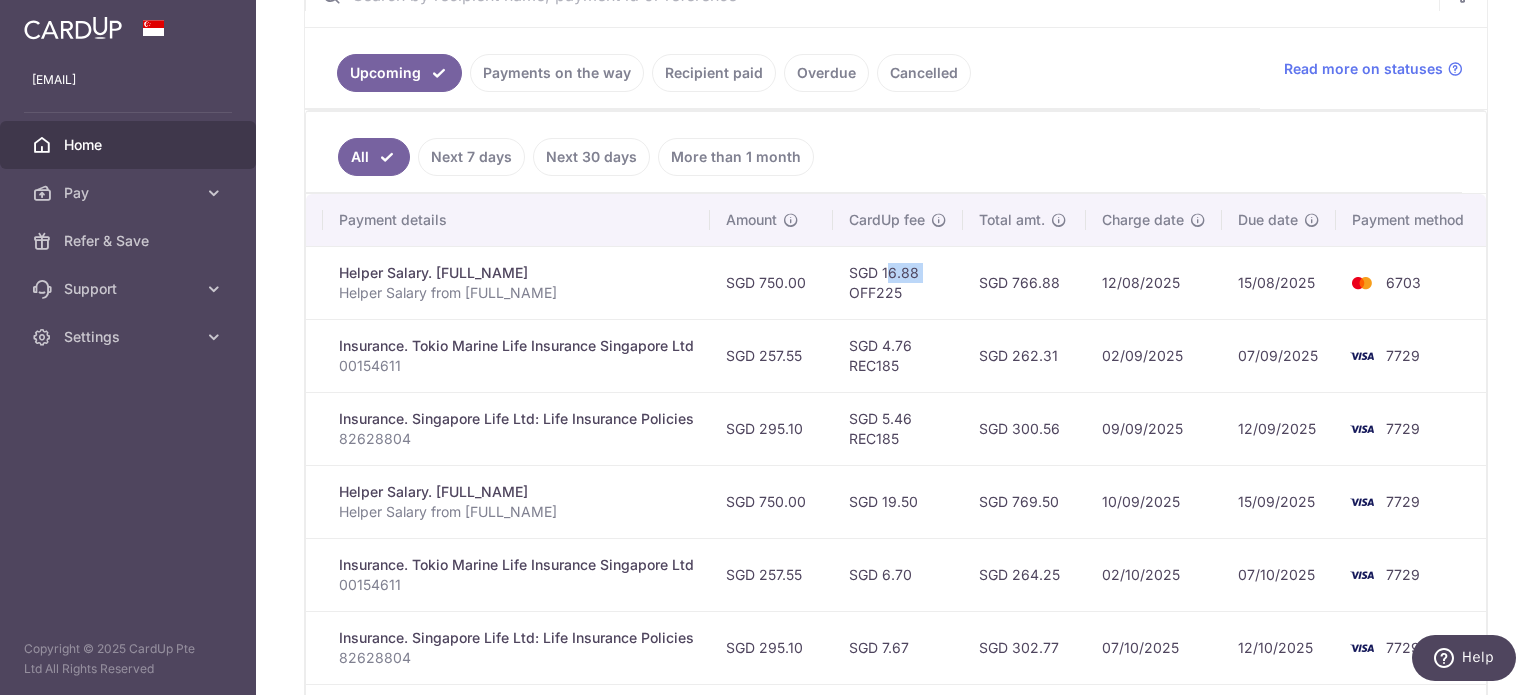 click on "SGD 16.88
OFF225" at bounding box center (898, 282) 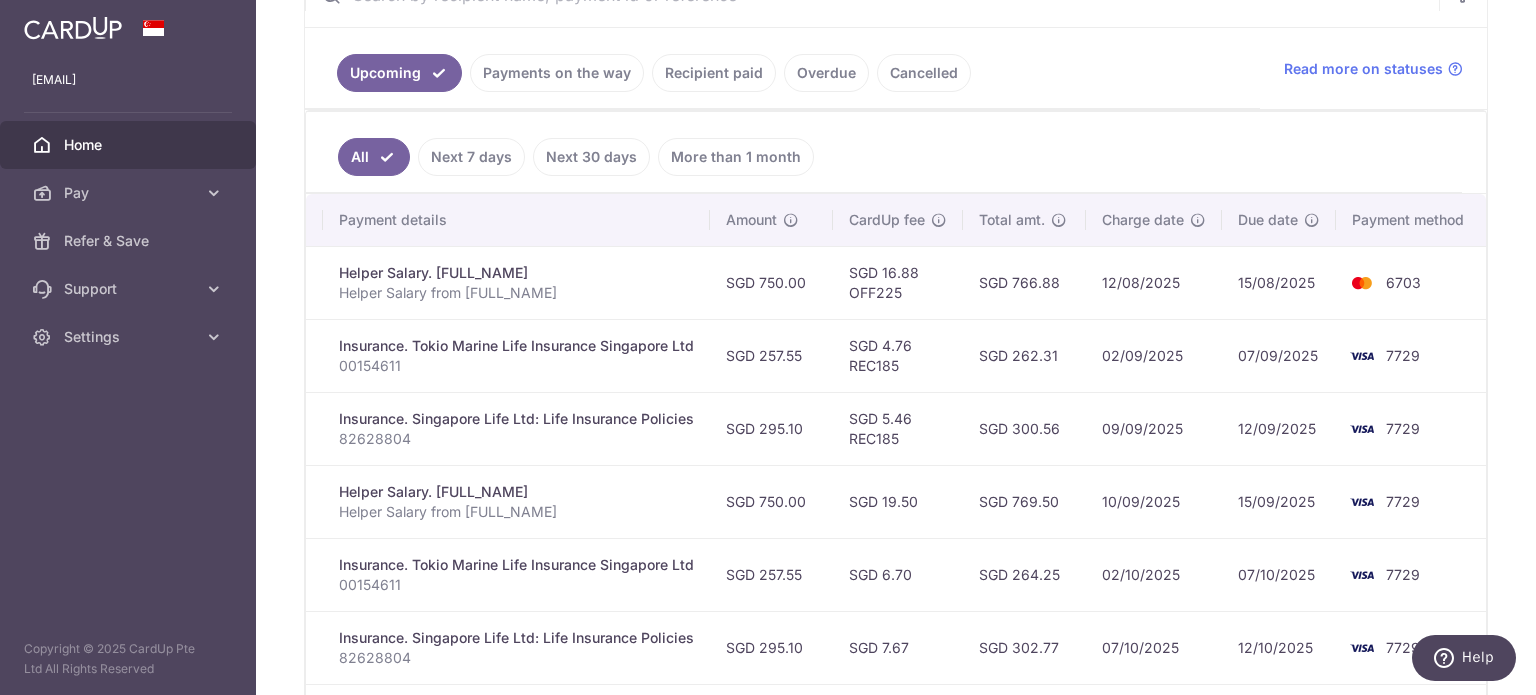 click on "SGD 16.88
OFF225" at bounding box center (898, 282) 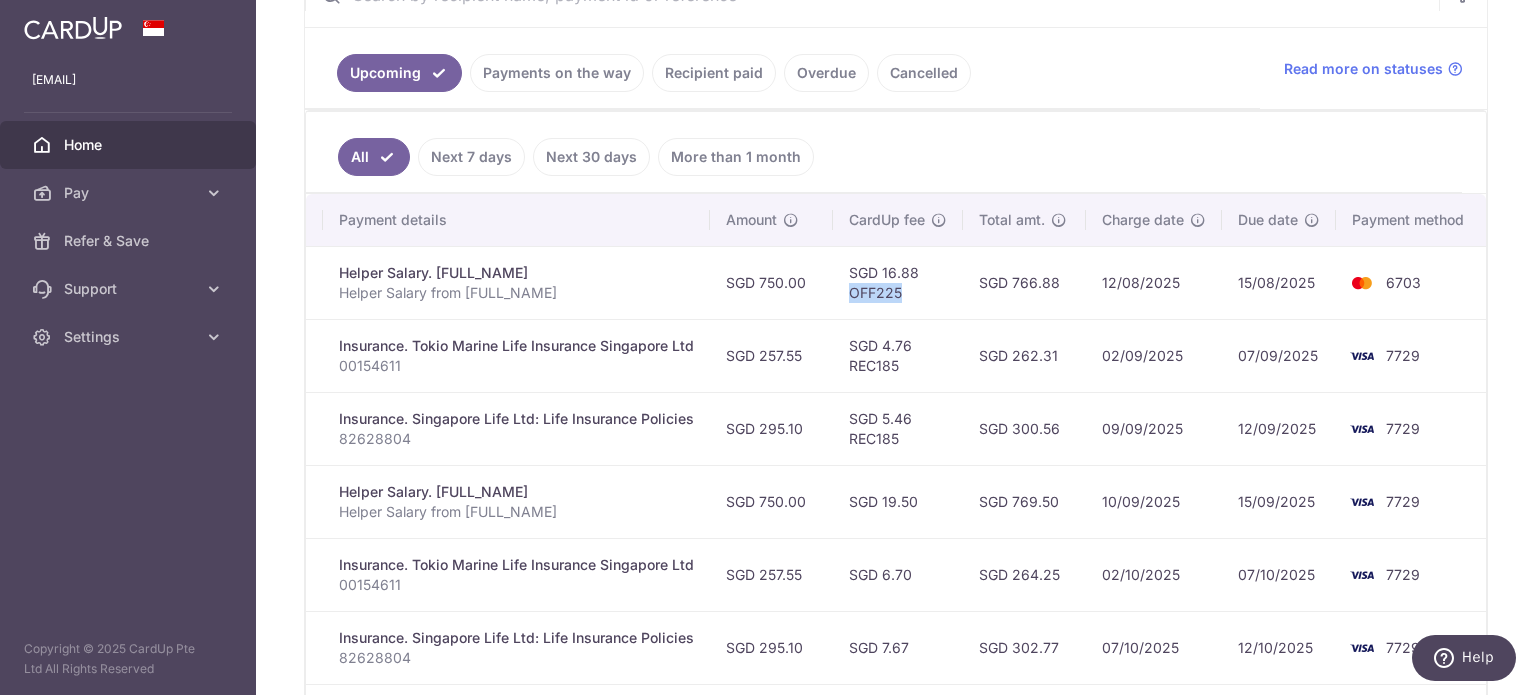 click on "SGD 16.88
OFF225" at bounding box center (898, 282) 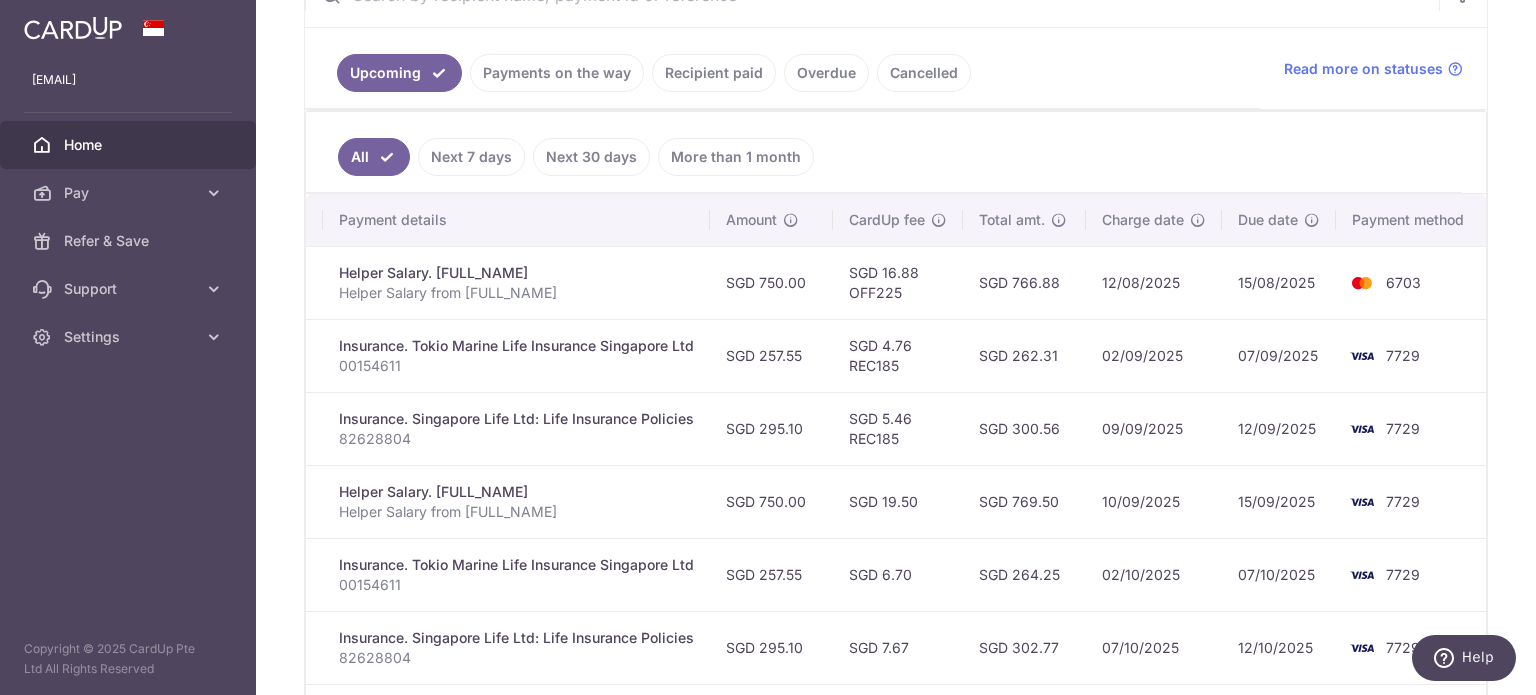 click on "SGD 750.00" at bounding box center (771, 282) 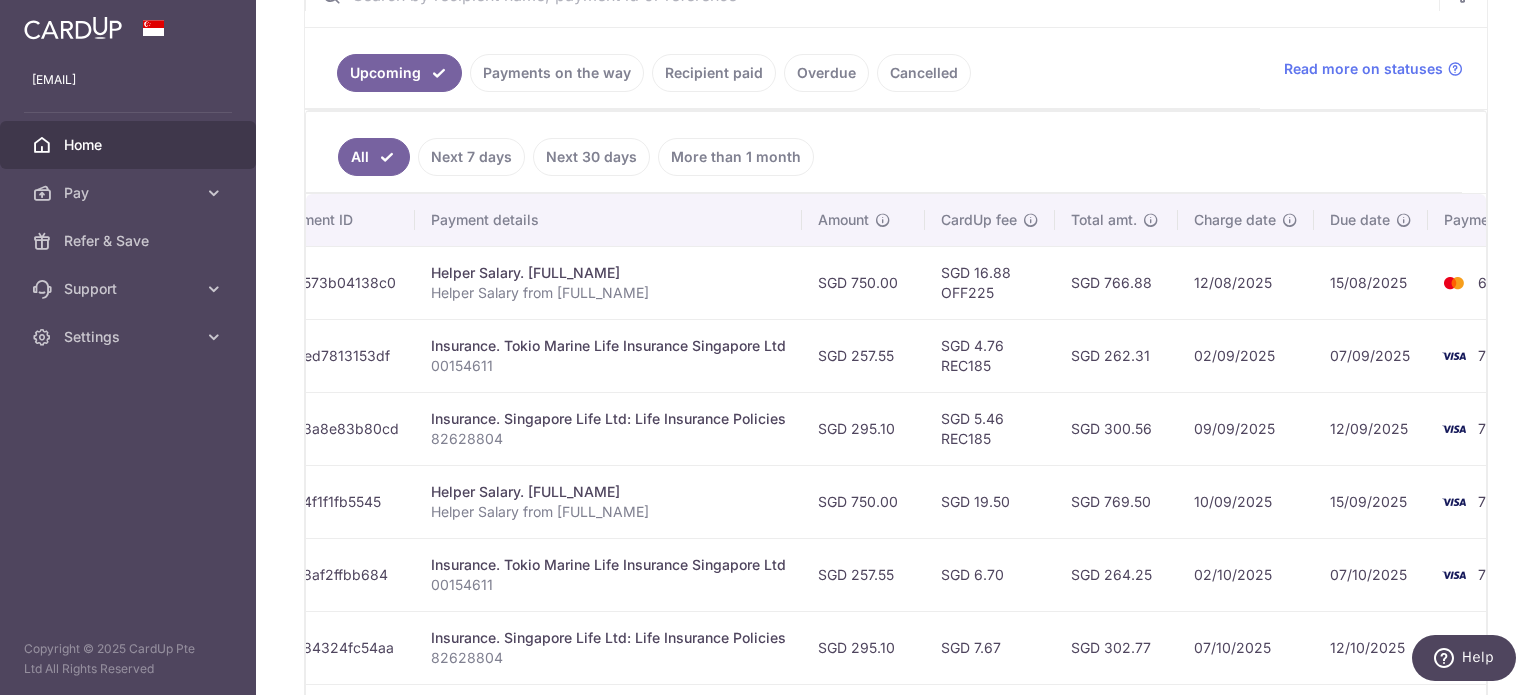 scroll, scrollTop: 0, scrollLeft: 254, axis: horizontal 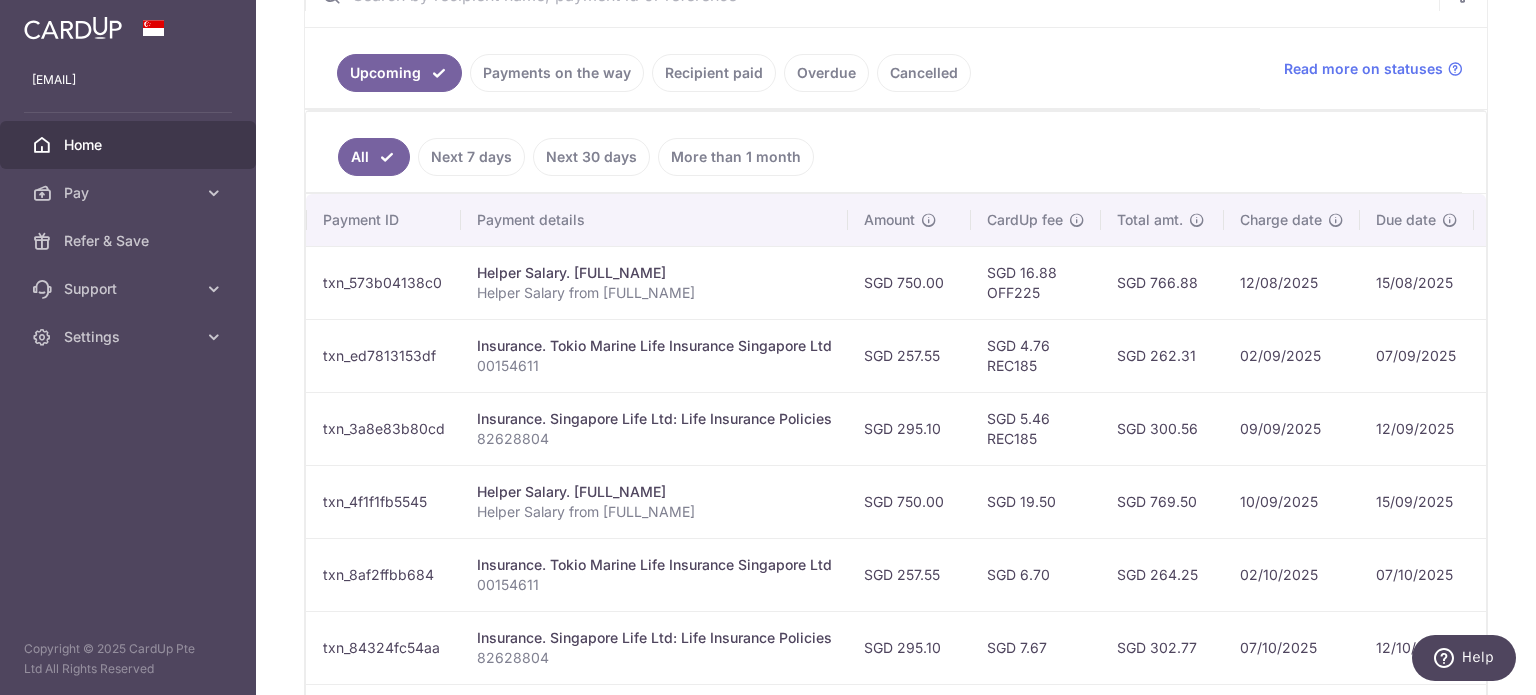 drag, startPoint x: 909, startPoint y: 502, endPoint x: 375, endPoint y: 517, distance: 534.21063 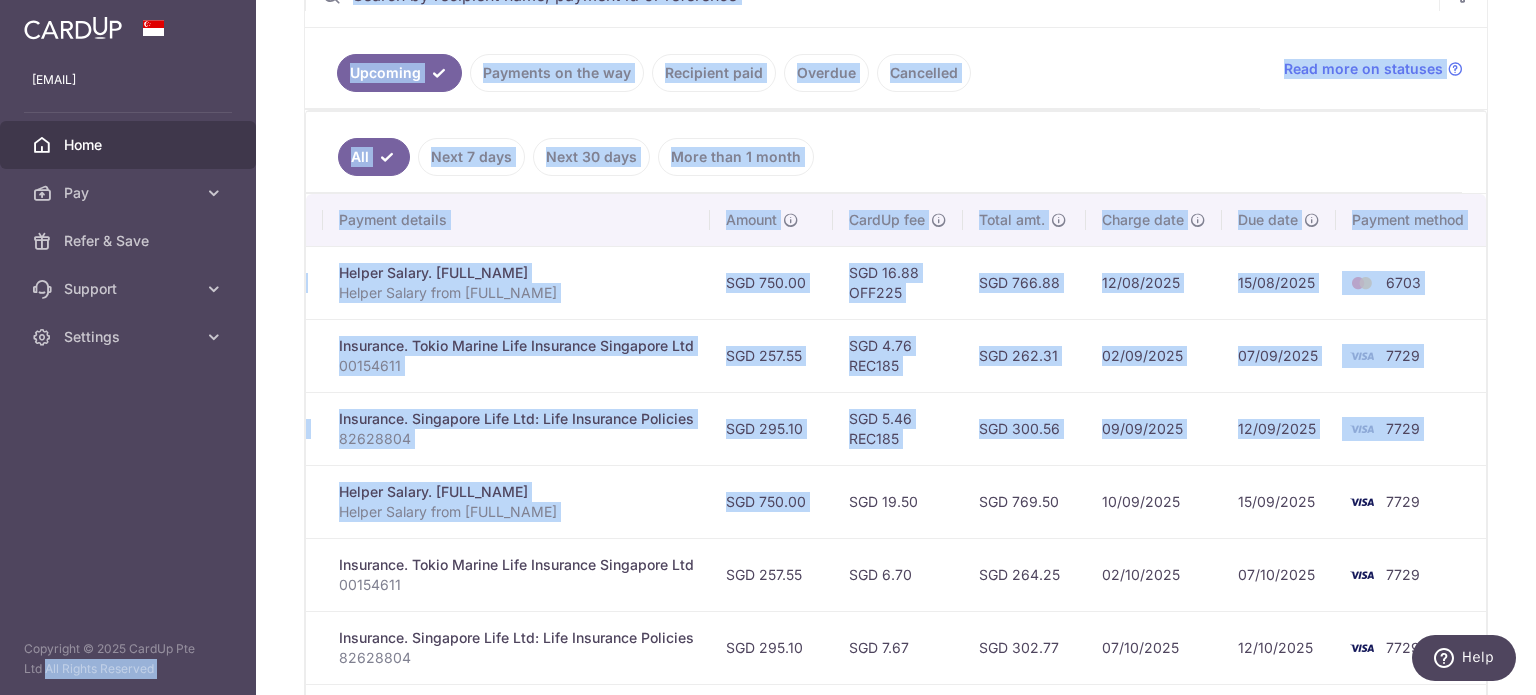 scroll, scrollTop: 0, scrollLeft: 0, axis: both 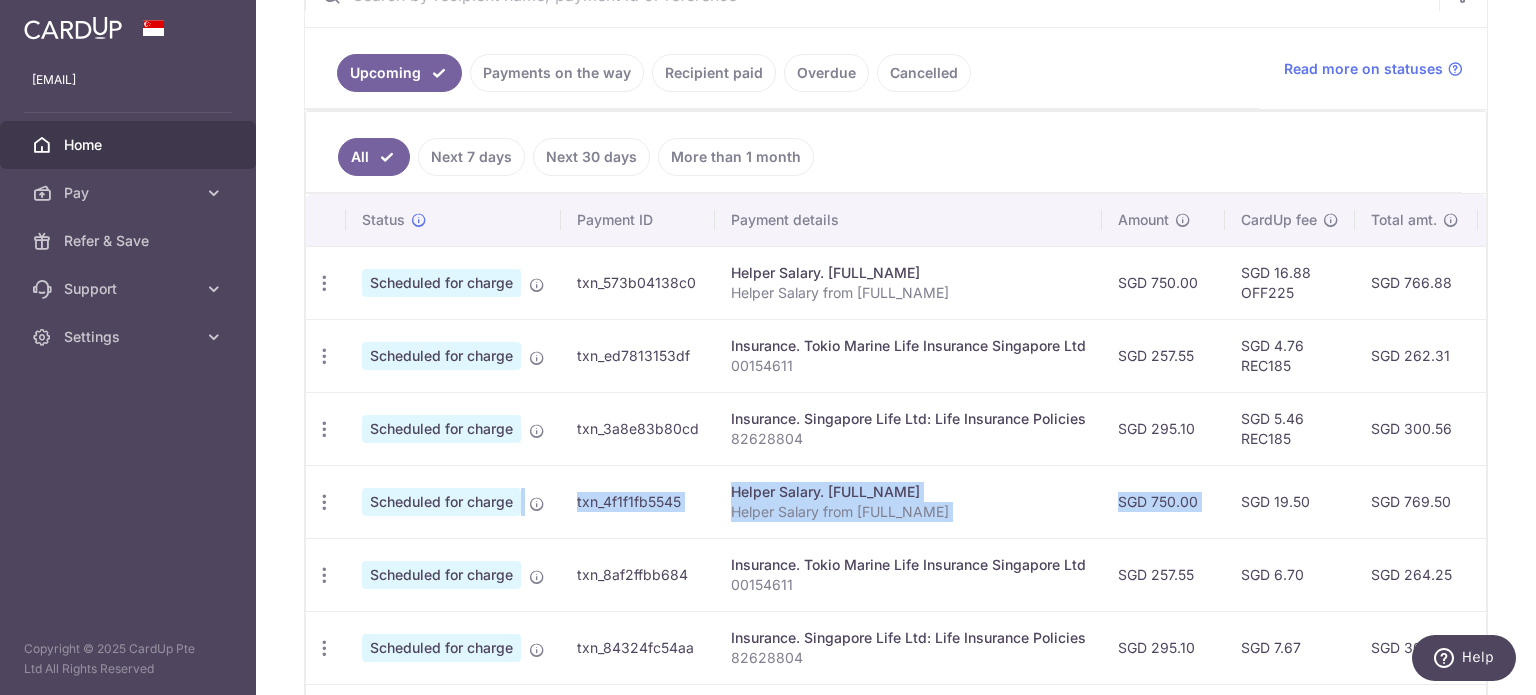 drag, startPoint x: 972, startPoint y: 502, endPoint x: 387, endPoint y: 525, distance: 585.45197 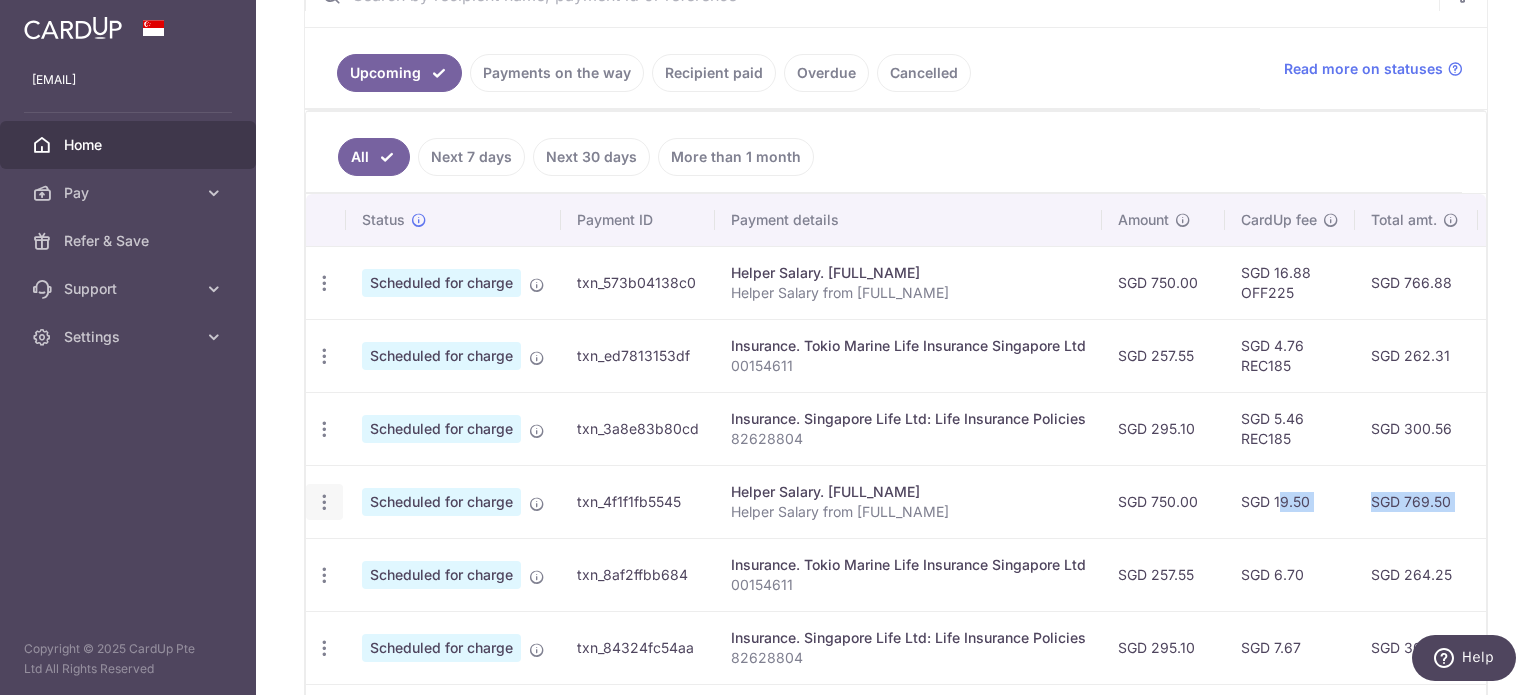 click at bounding box center (324, 283) 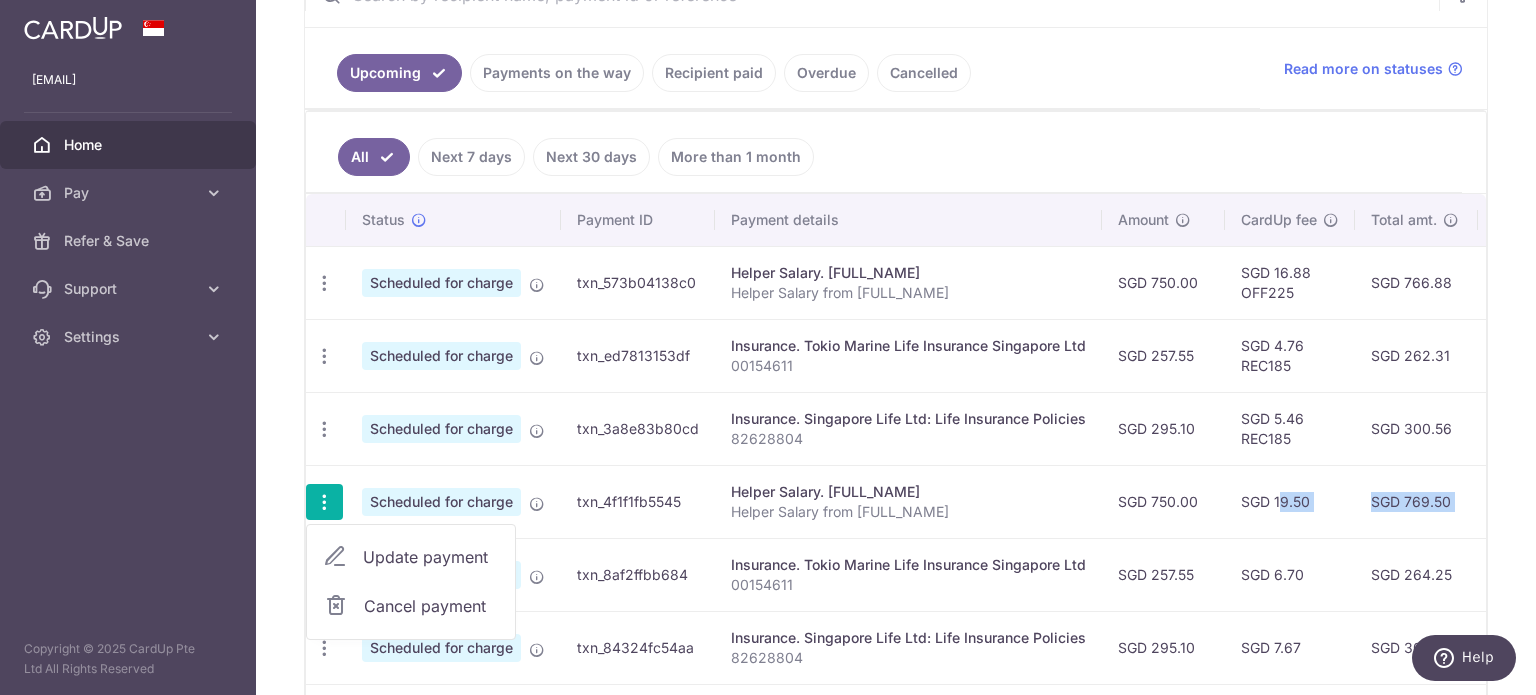 click on "Update payment" at bounding box center [431, 557] 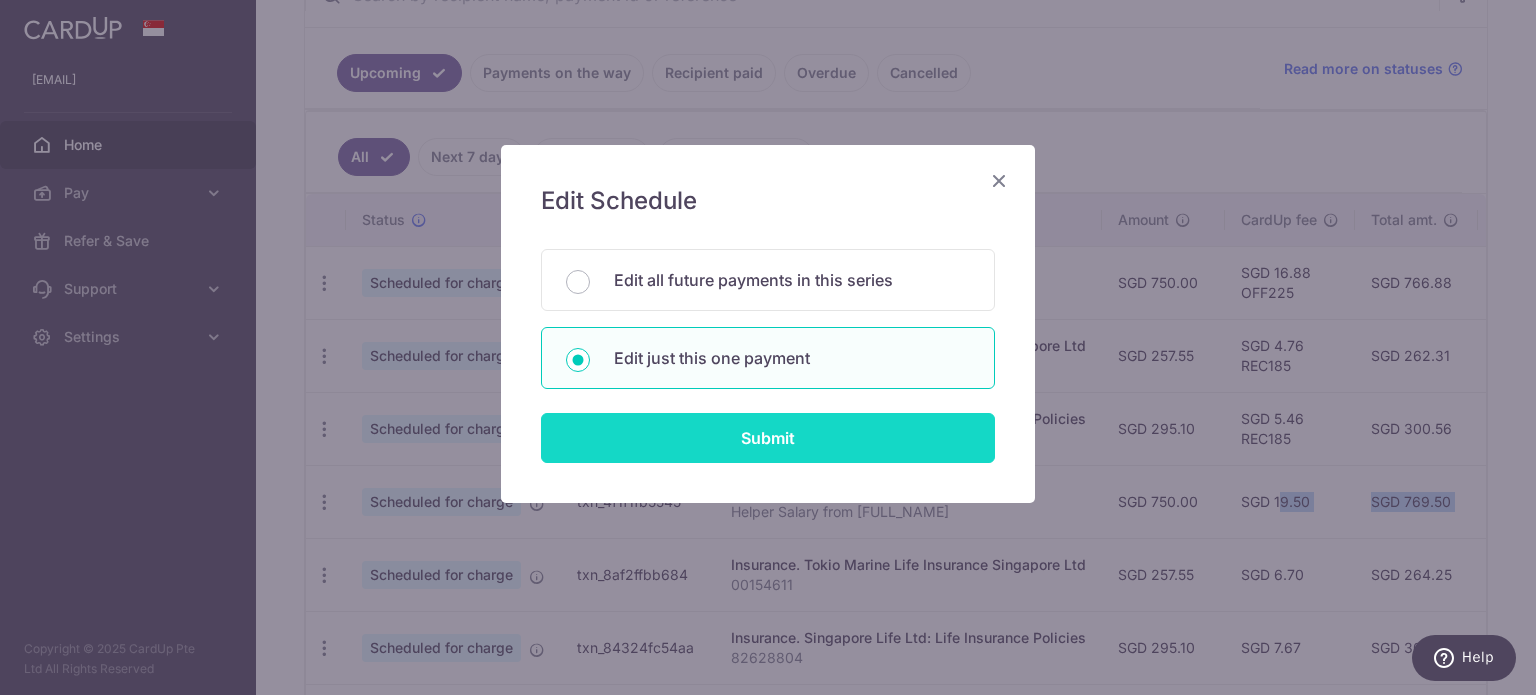 click on "Submit" at bounding box center [768, 438] 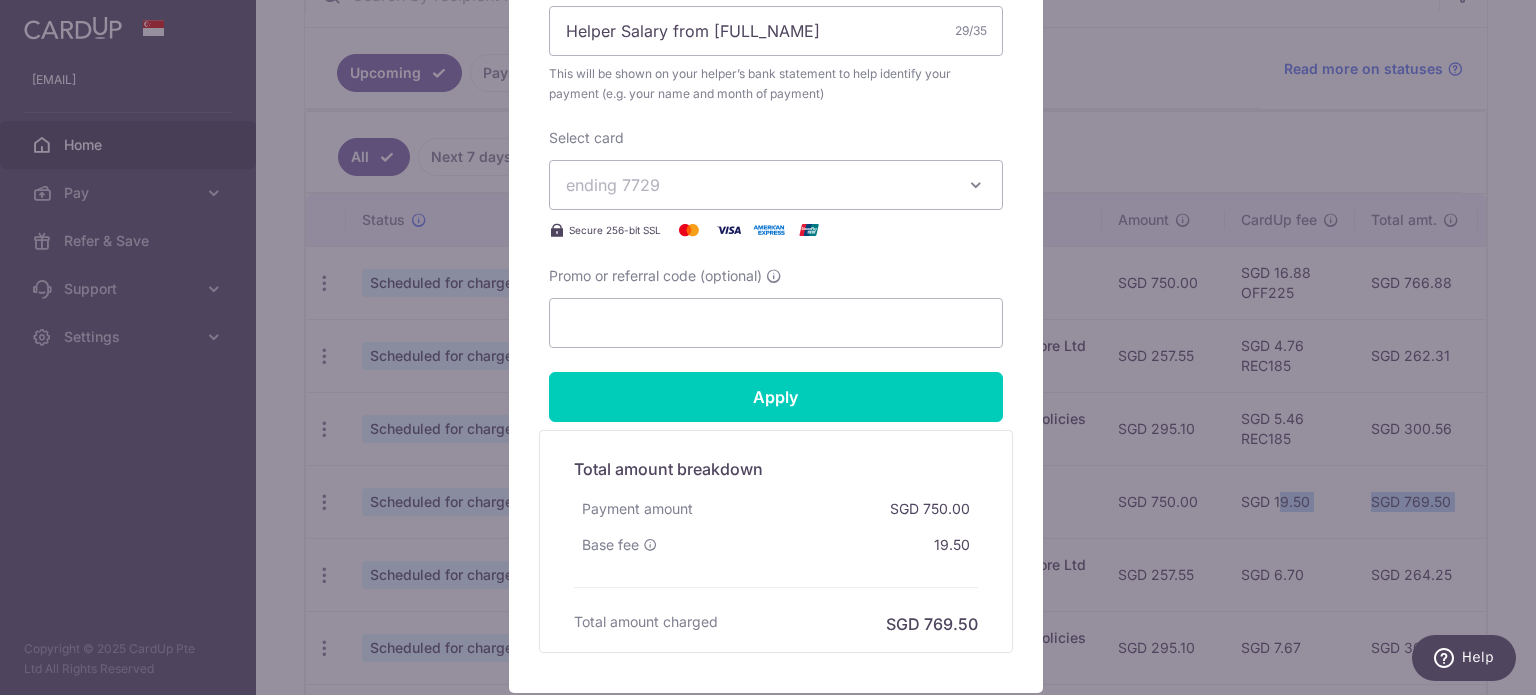 scroll, scrollTop: 800, scrollLeft: 0, axis: vertical 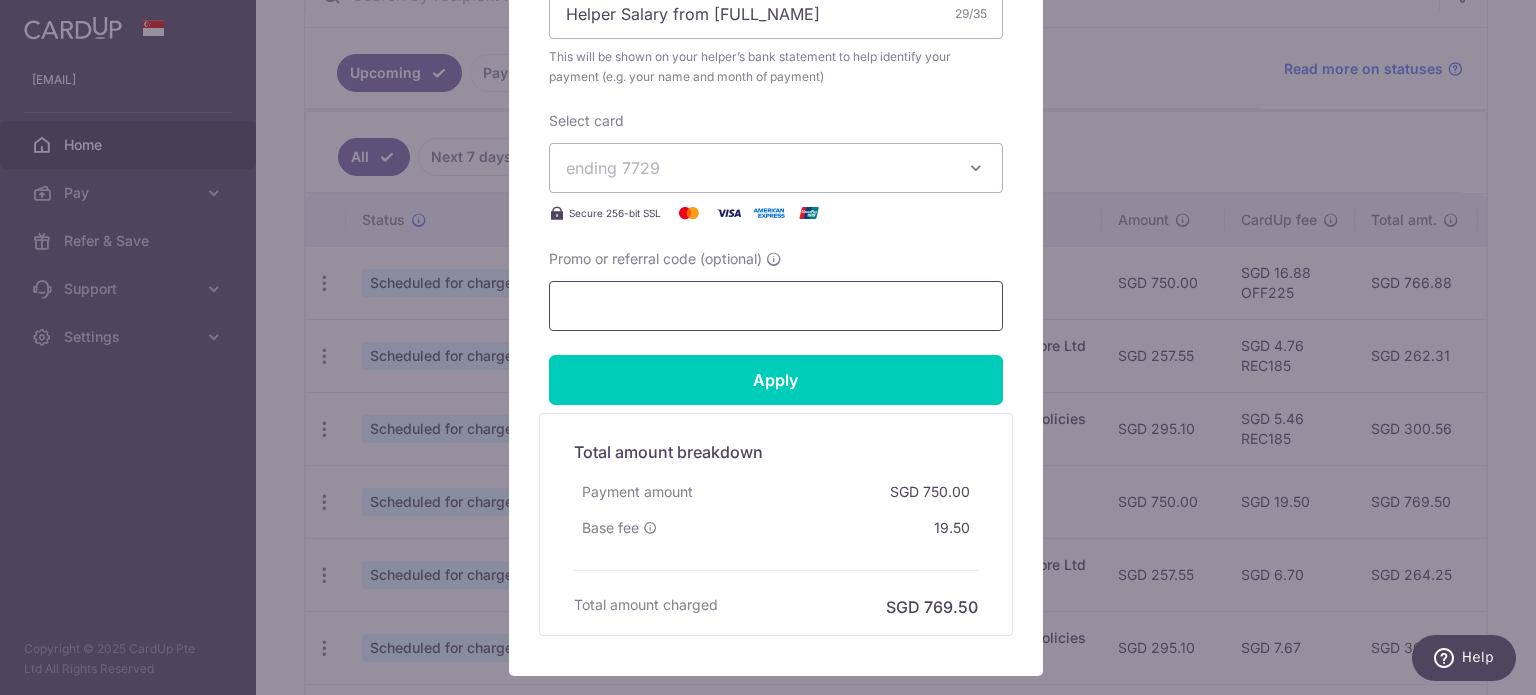 click on "Promo or referral code (optional)" at bounding box center [776, 306] 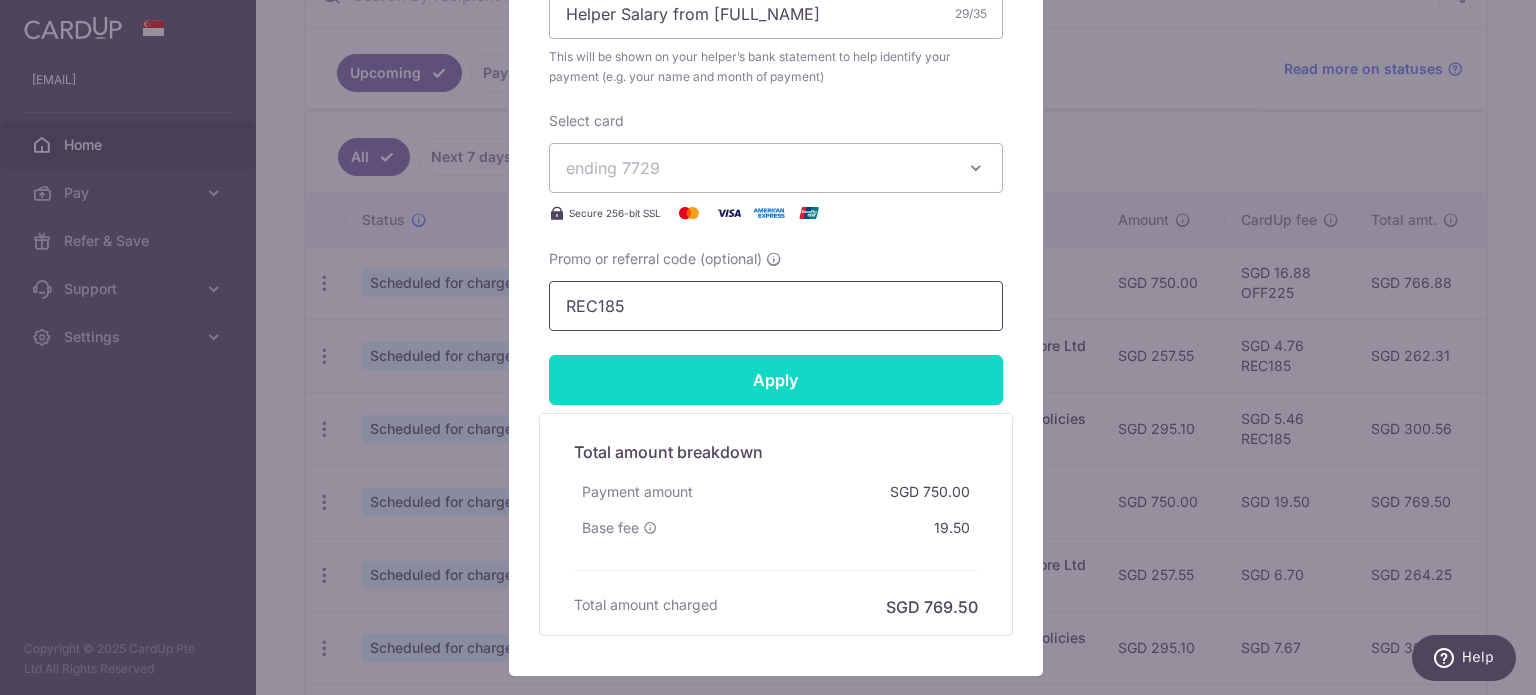 type on "REC185" 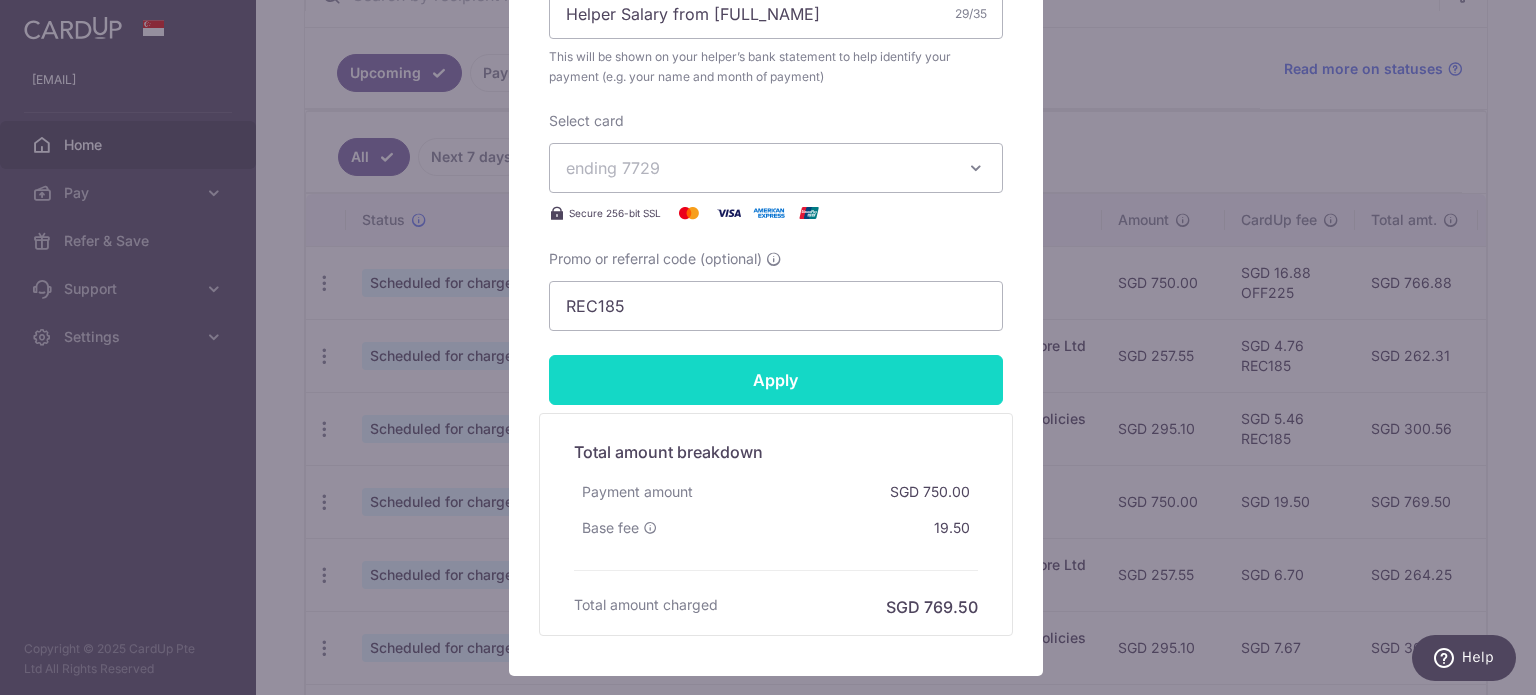 click on "Apply" at bounding box center (776, 380) 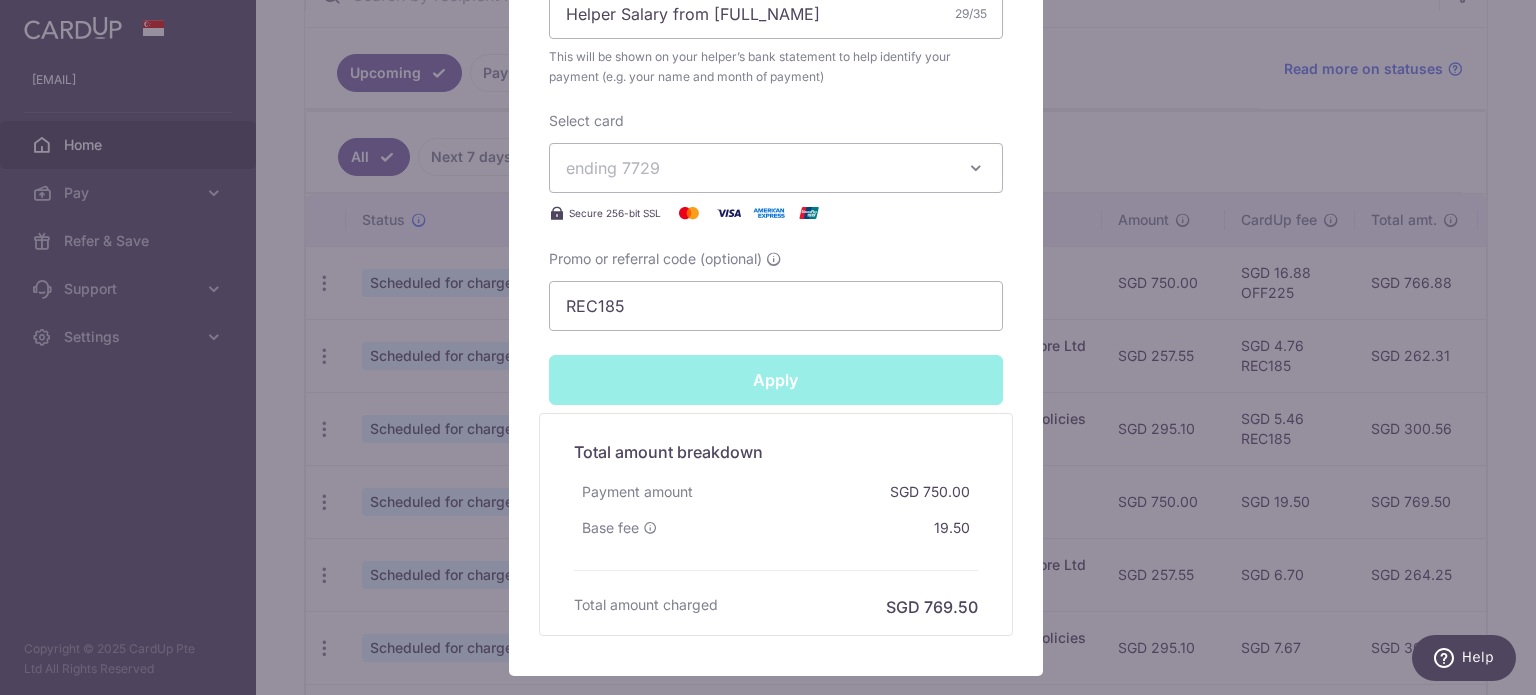 type on "Successfully Applied" 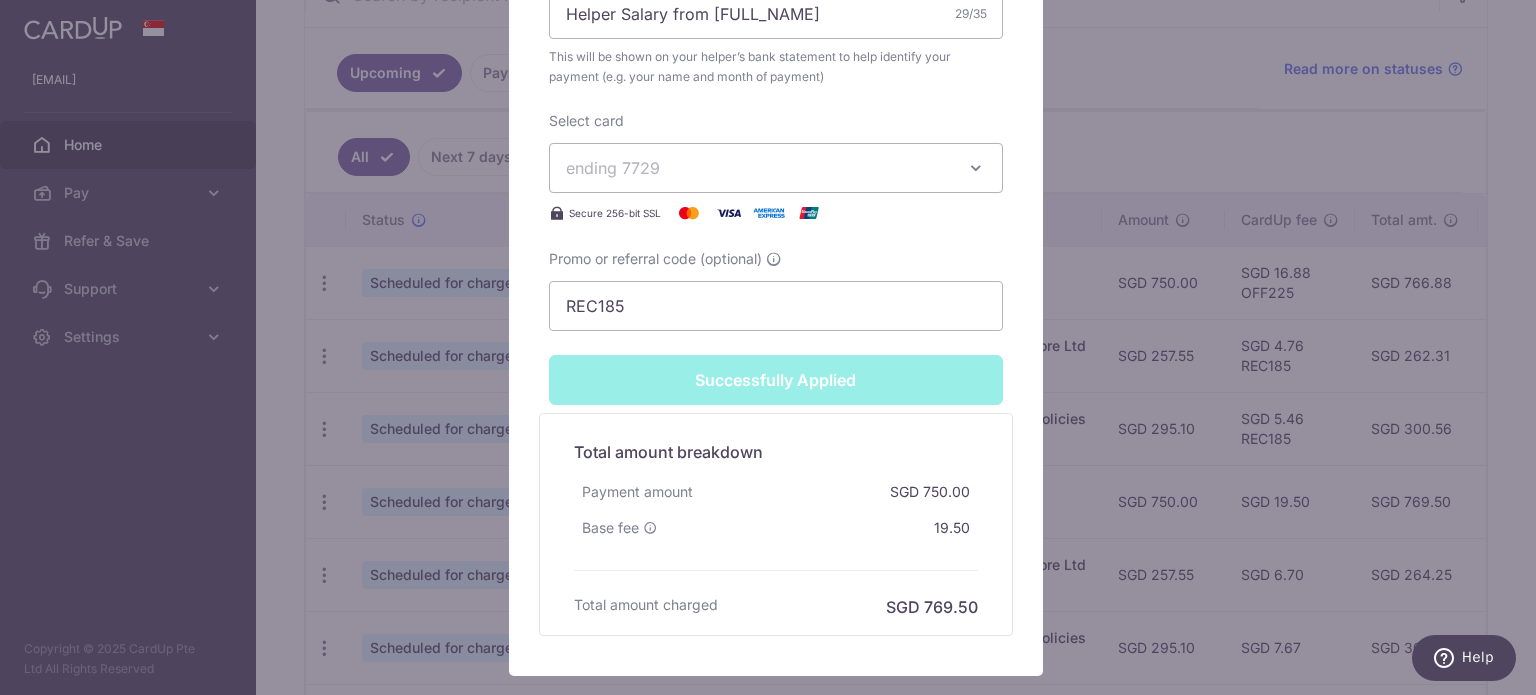 scroll, scrollTop: 869, scrollLeft: 0, axis: vertical 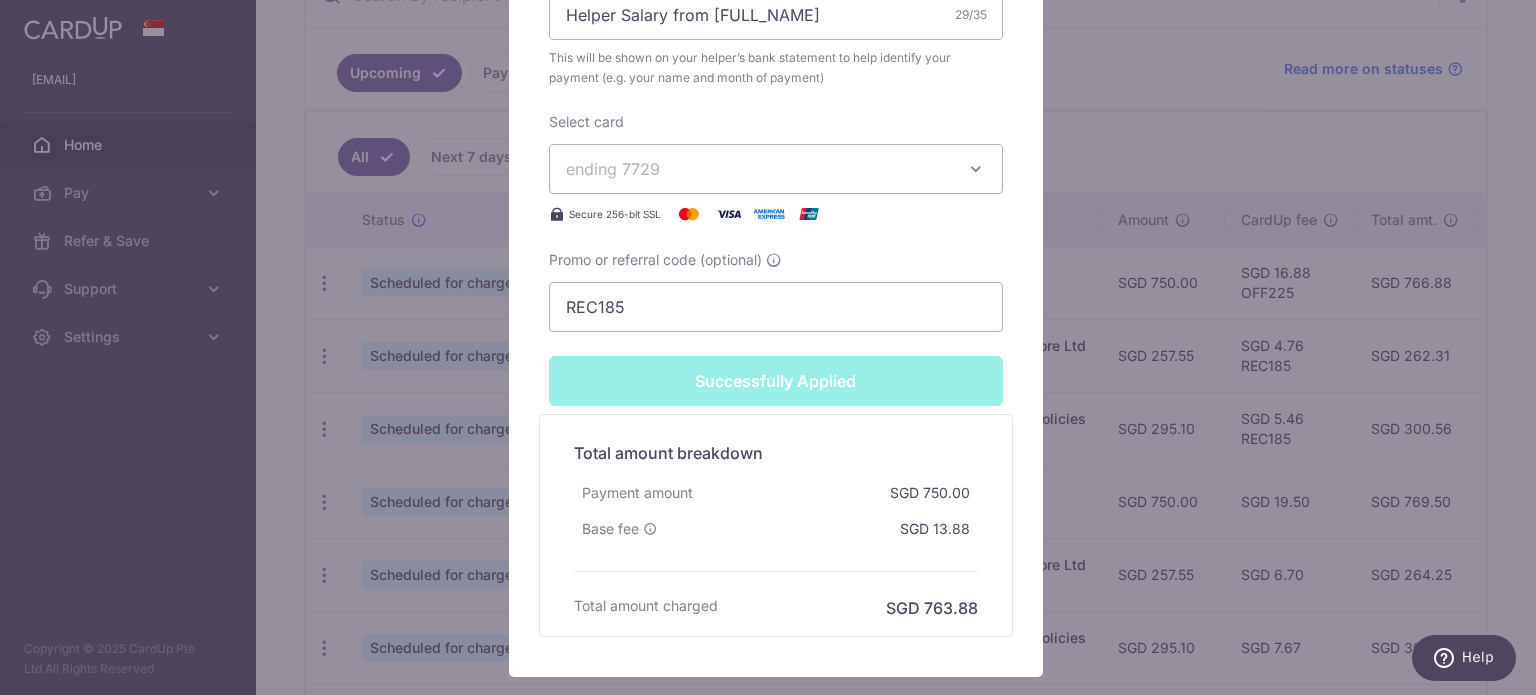 click on "Edit payment
By clicking apply,  you will make changes to all   payments to  ENDAH WAHYUNINGSIH  scheduled from
.
By clicking below, you confirm you are editing this payment to  ENDAH WAHYUNINGSIH  on
15/09/2025 .
Your payment is updated successfully
750.00" at bounding box center (768, 347) 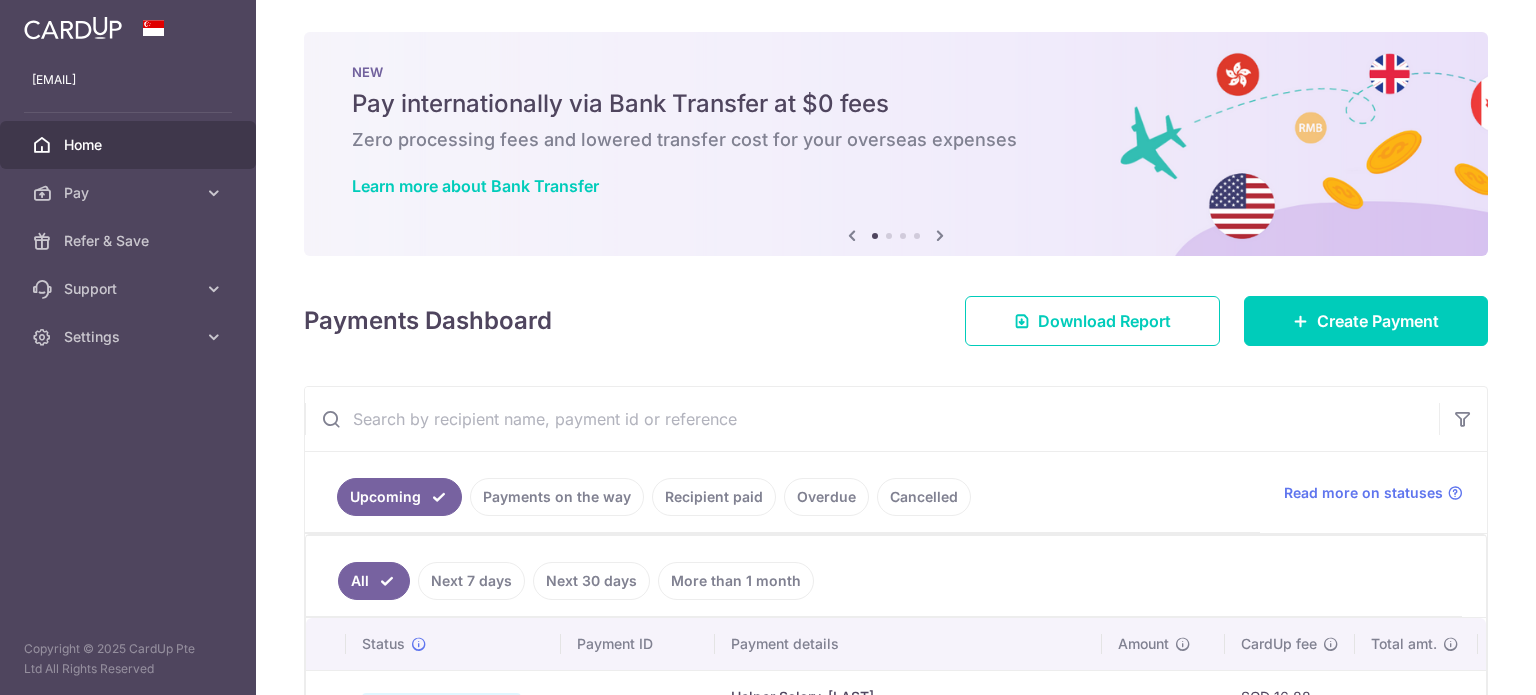 scroll, scrollTop: 0, scrollLeft: 0, axis: both 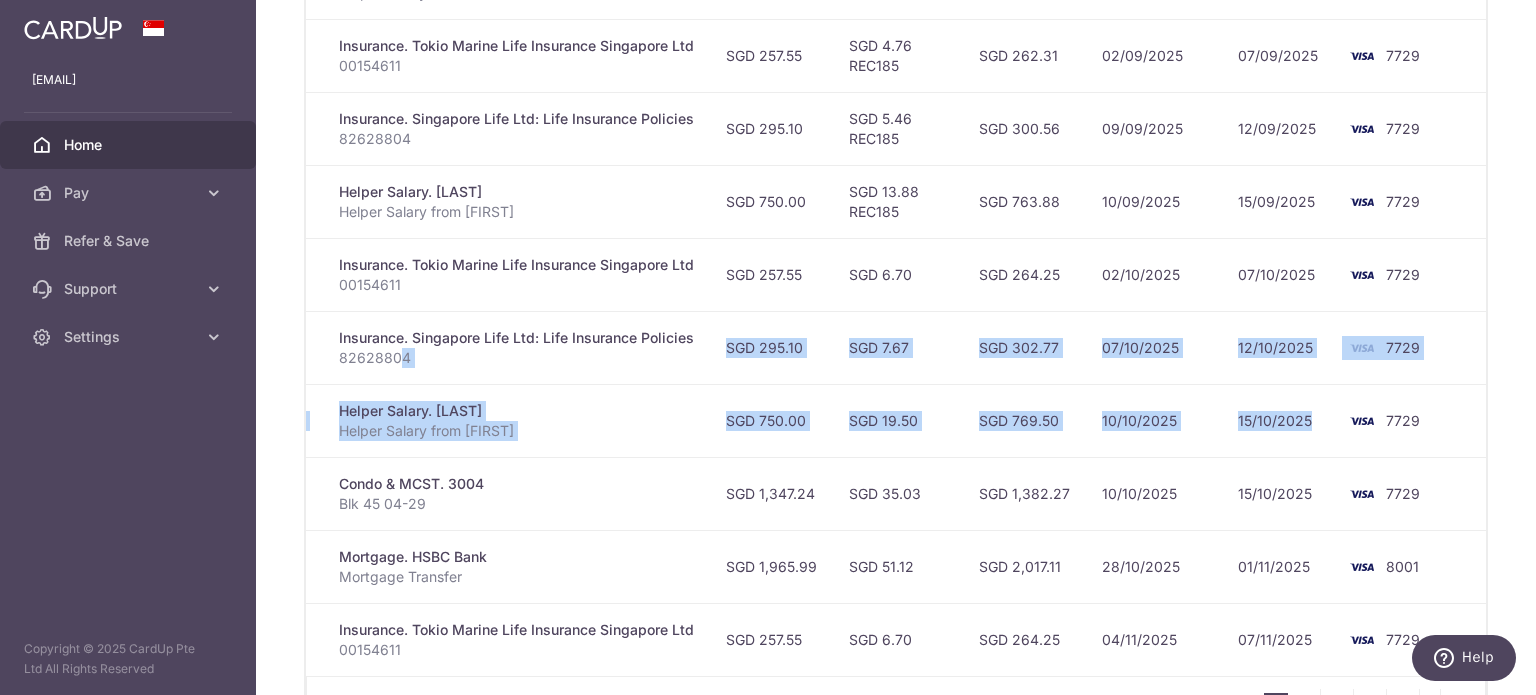 drag, startPoint x: 805, startPoint y: 367, endPoint x: 1256, endPoint y: 383, distance: 451.28372 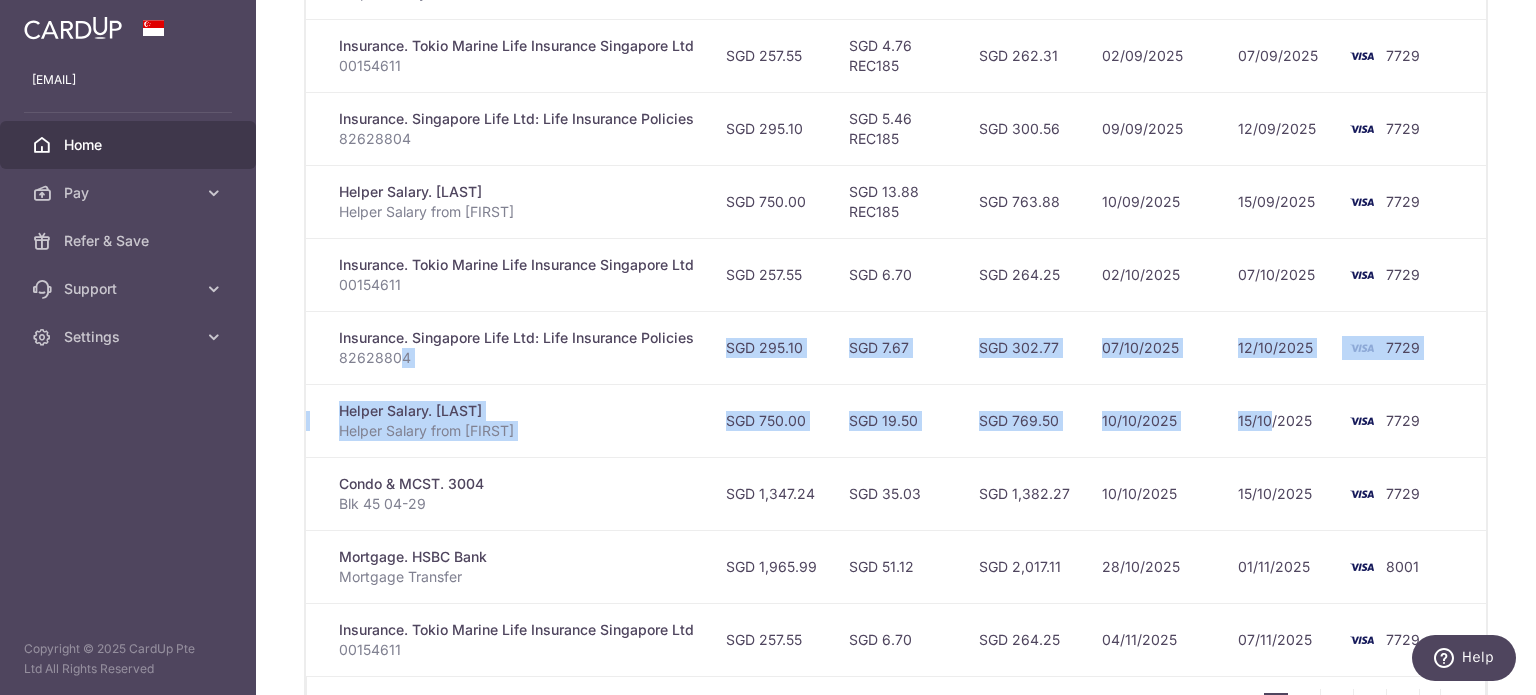 click on "SGD 19.50" at bounding box center [898, 420] 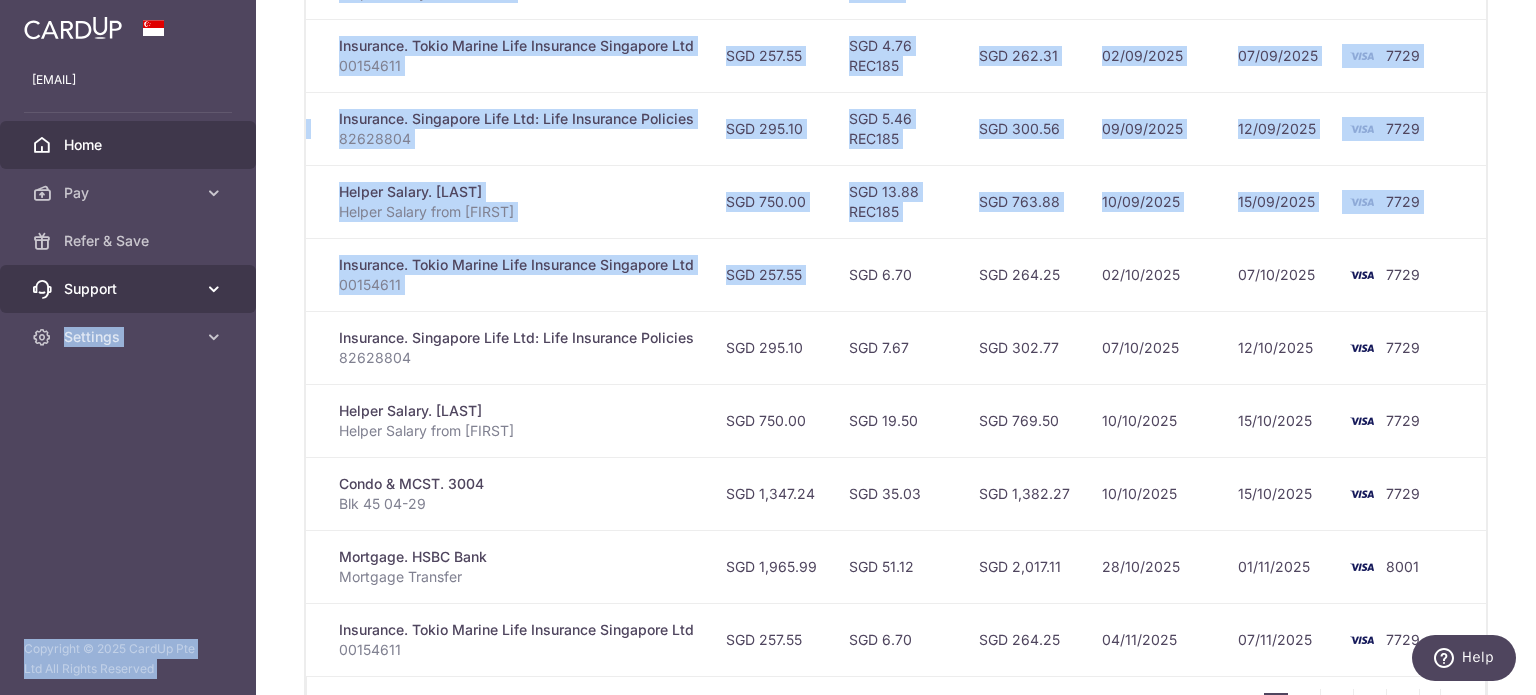 scroll, scrollTop: 0, scrollLeft: 0, axis: both 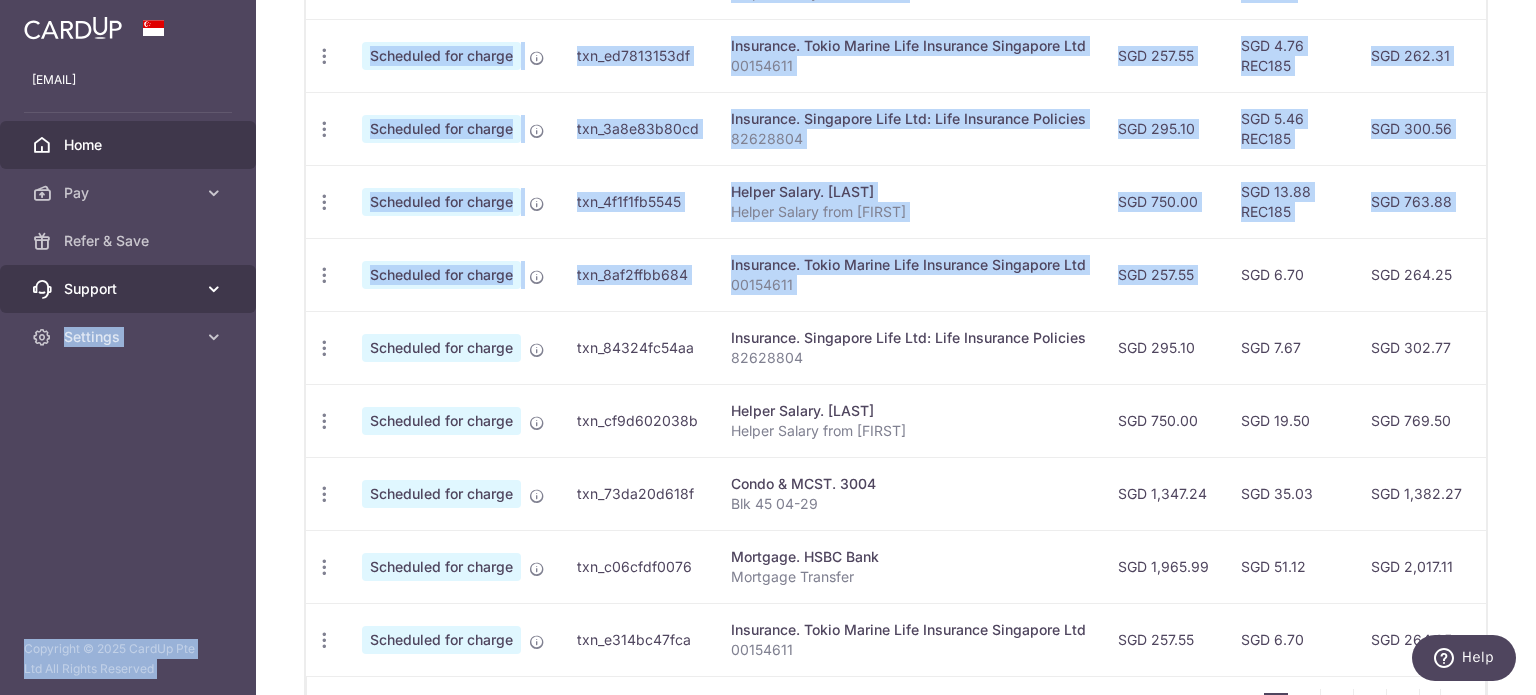 drag, startPoint x: 846, startPoint y: 272, endPoint x: 250, endPoint y: 290, distance: 596.2717 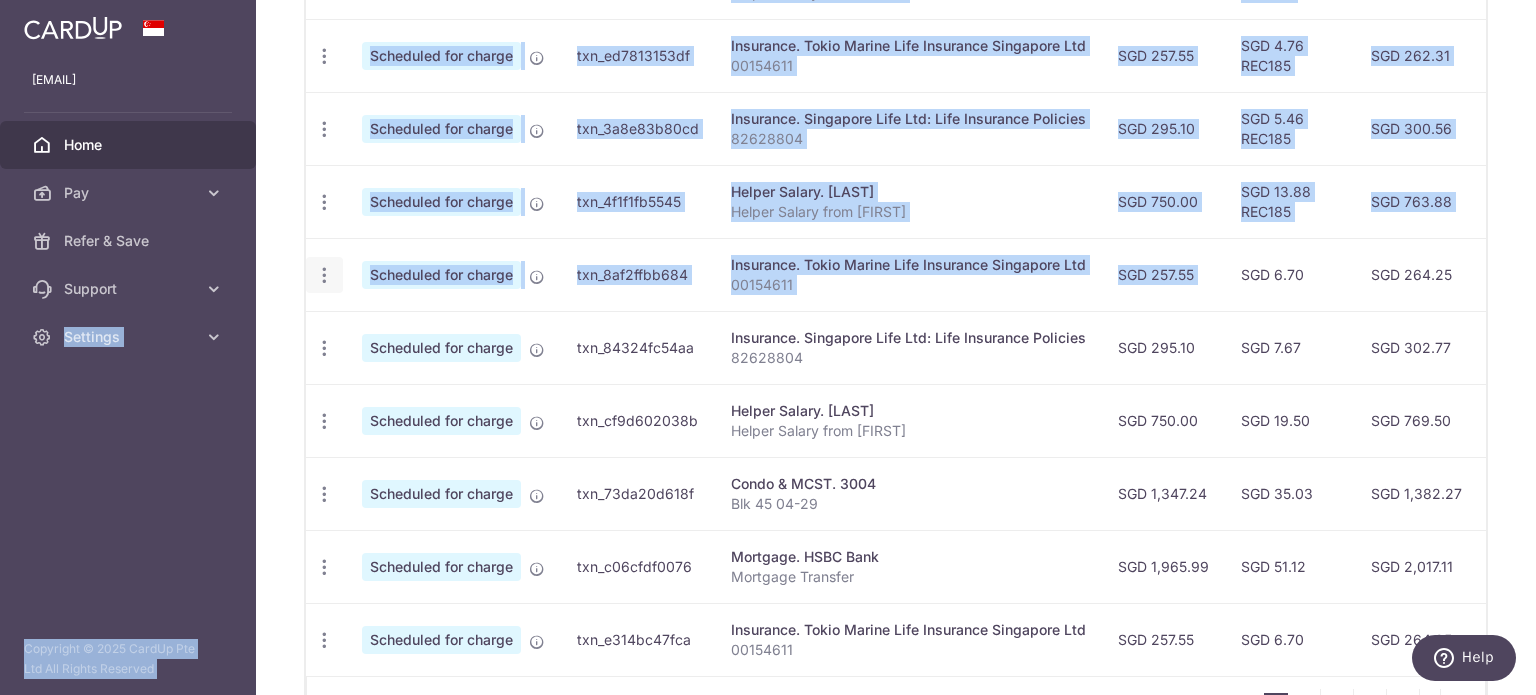 click on "All
Next 7 days
Next 30 days
More than 1 month
Status
Payment ID
Payment details
Amount
CardUp fee
Total amt.
Charge date
Due date
Payment method" at bounding box center [896, 268] 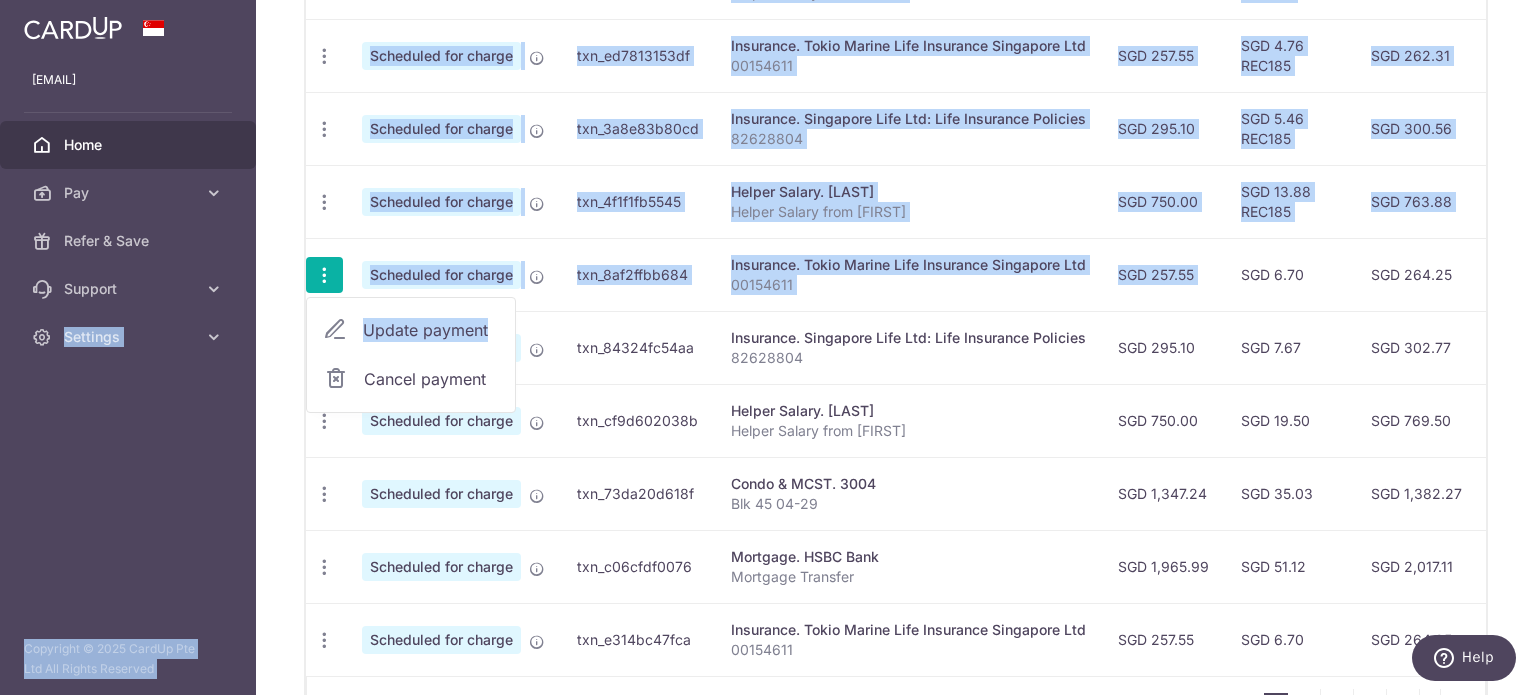 click on "Update payment" at bounding box center (411, 330) 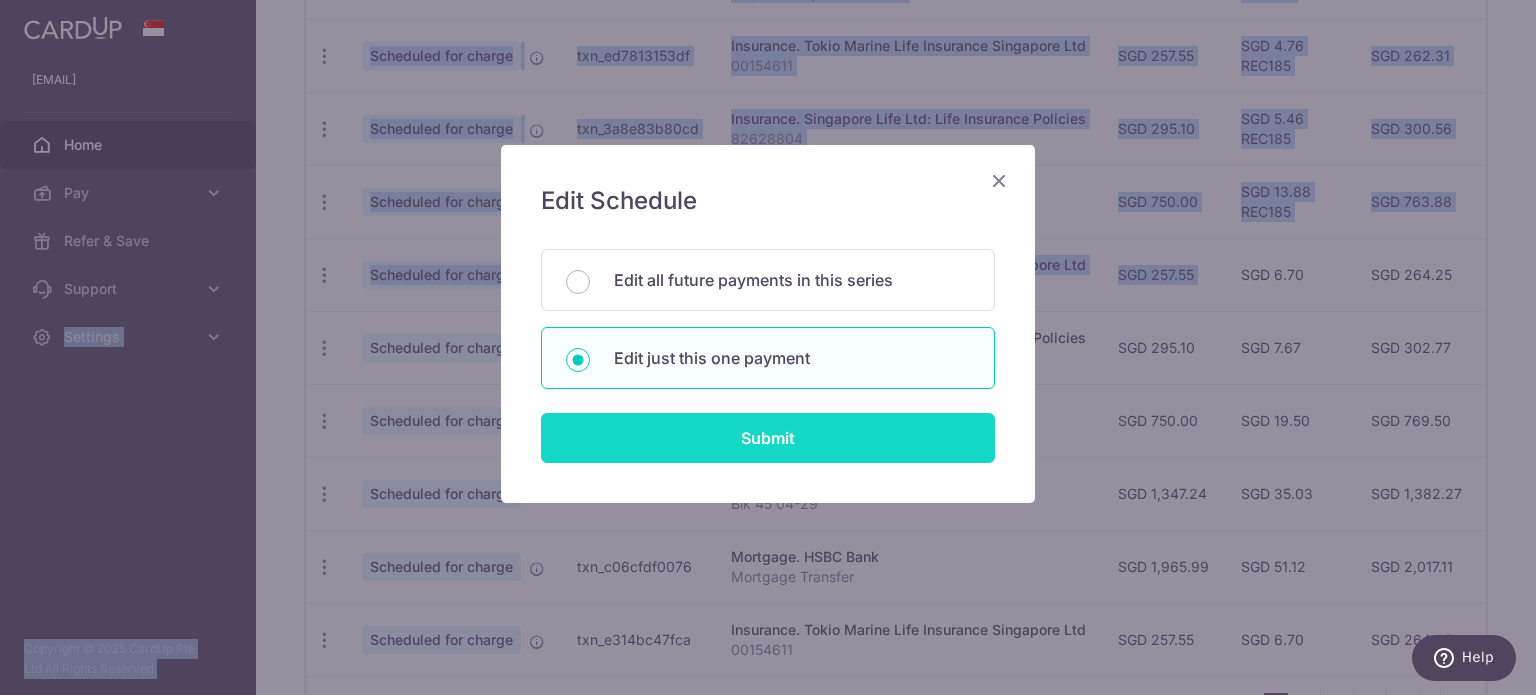 click on "Submit" at bounding box center [768, 438] 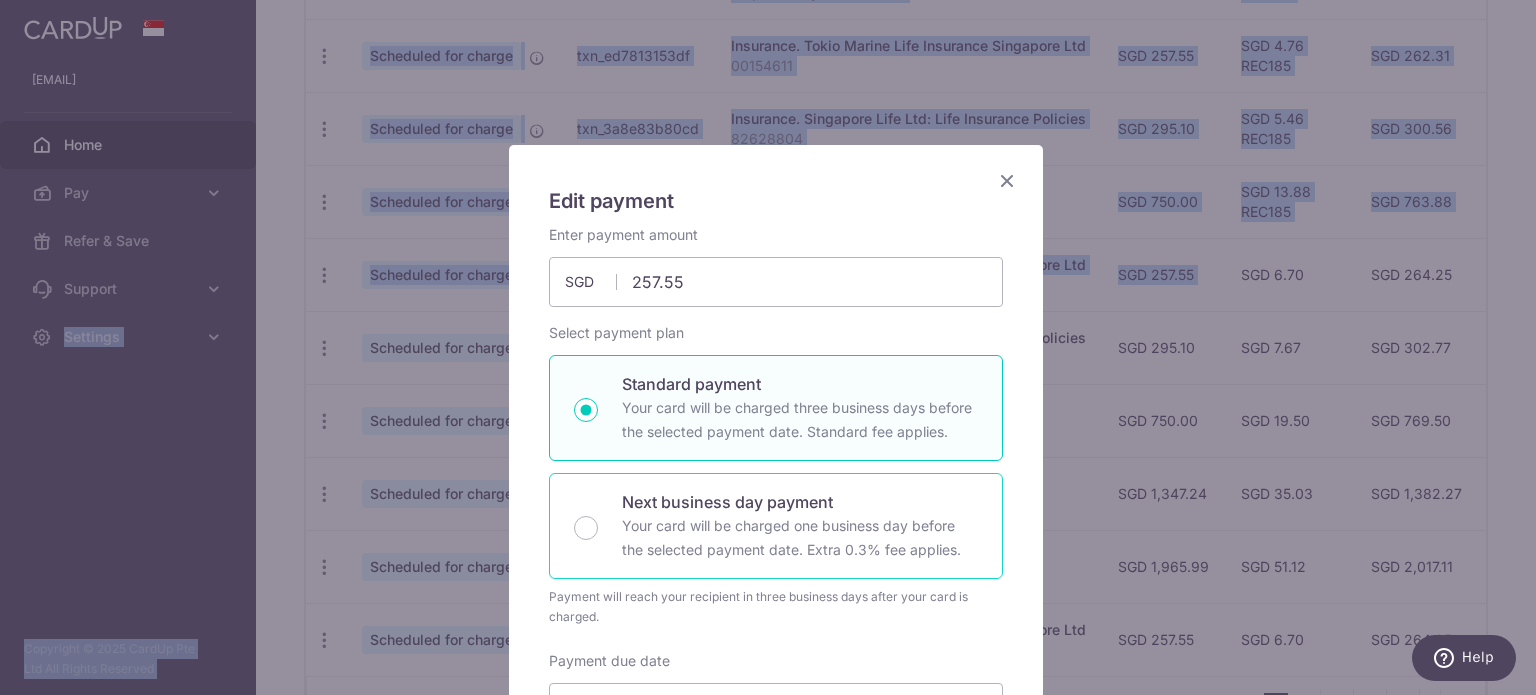 scroll, scrollTop: 500, scrollLeft: 0, axis: vertical 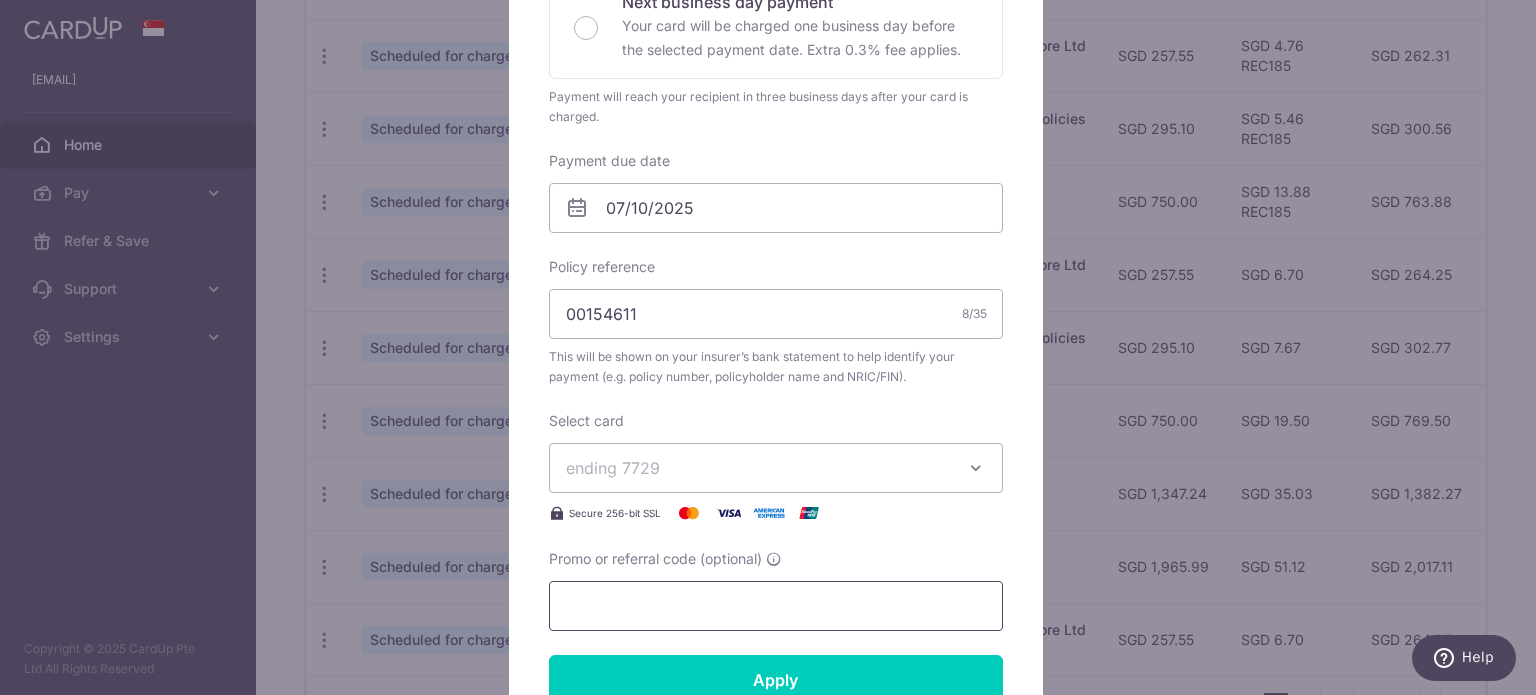 click on "Promo or referral code (optional)" at bounding box center (776, 606) 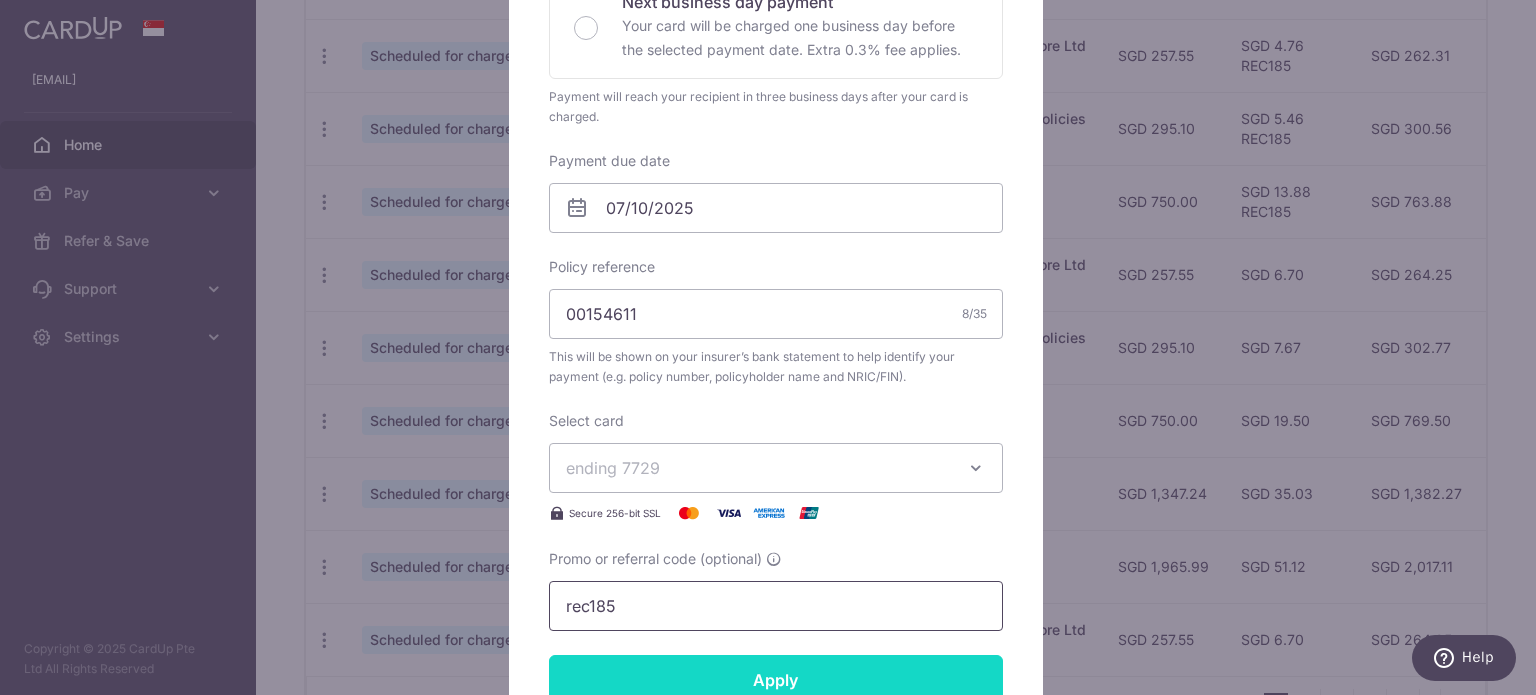 type on "rec185" 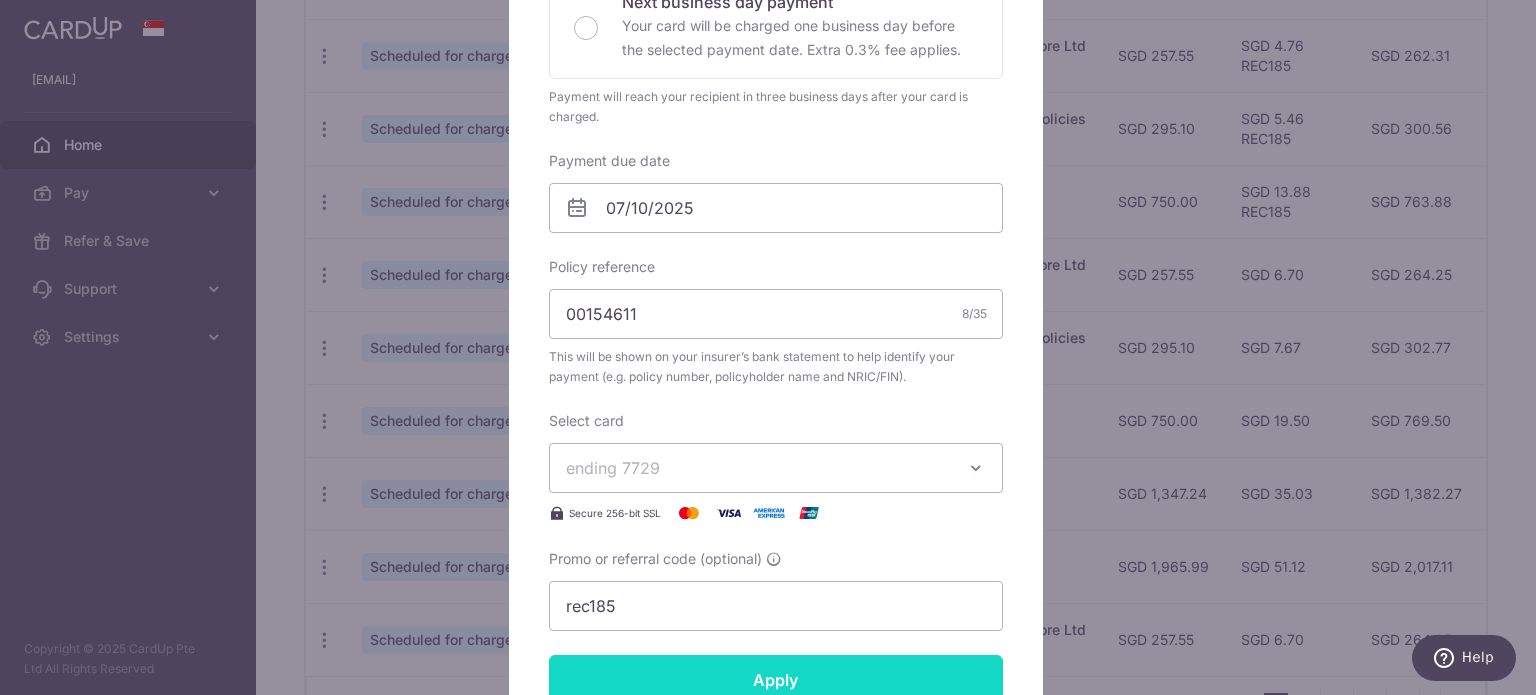 click on "Apply" at bounding box center (776, 680) 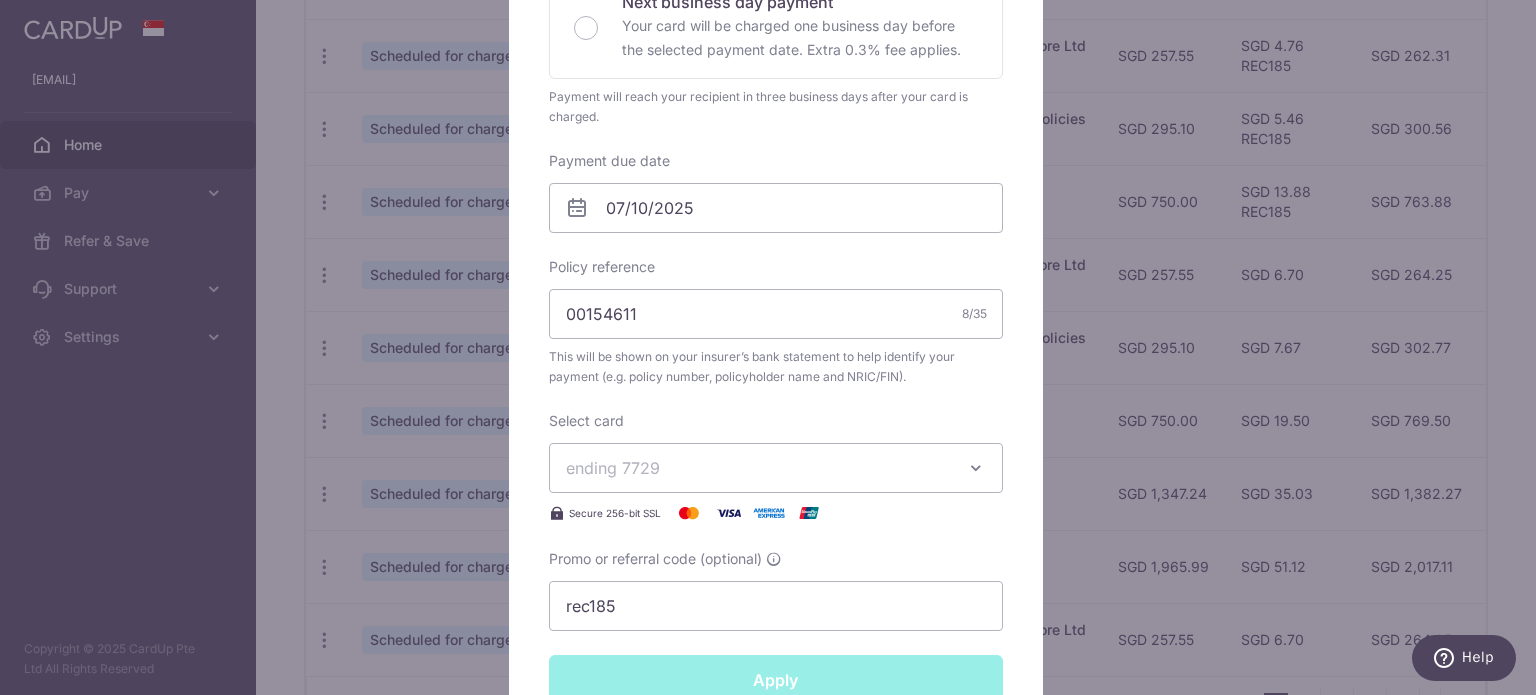 type on "Successfully Applied" 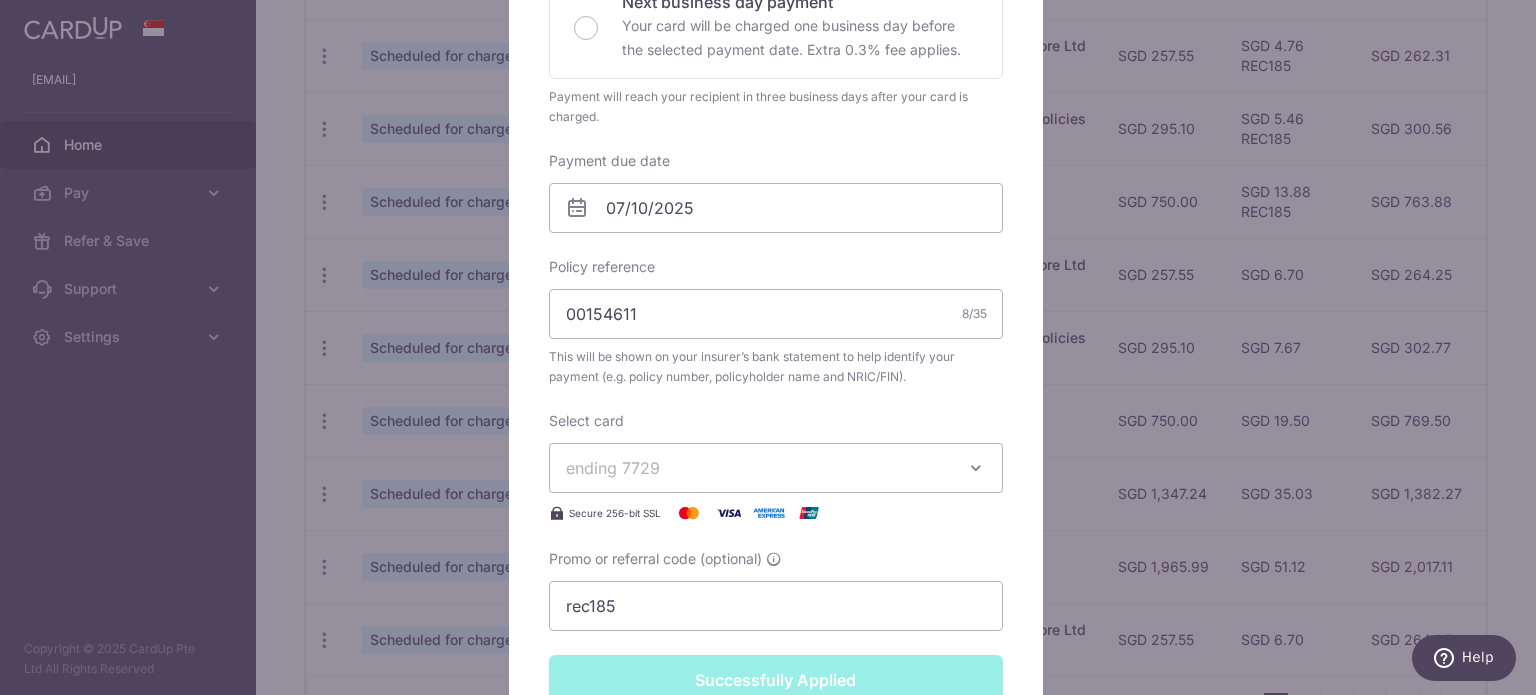 scroll, scrollTop: 569, scrollLeft: 0, axis: vertical 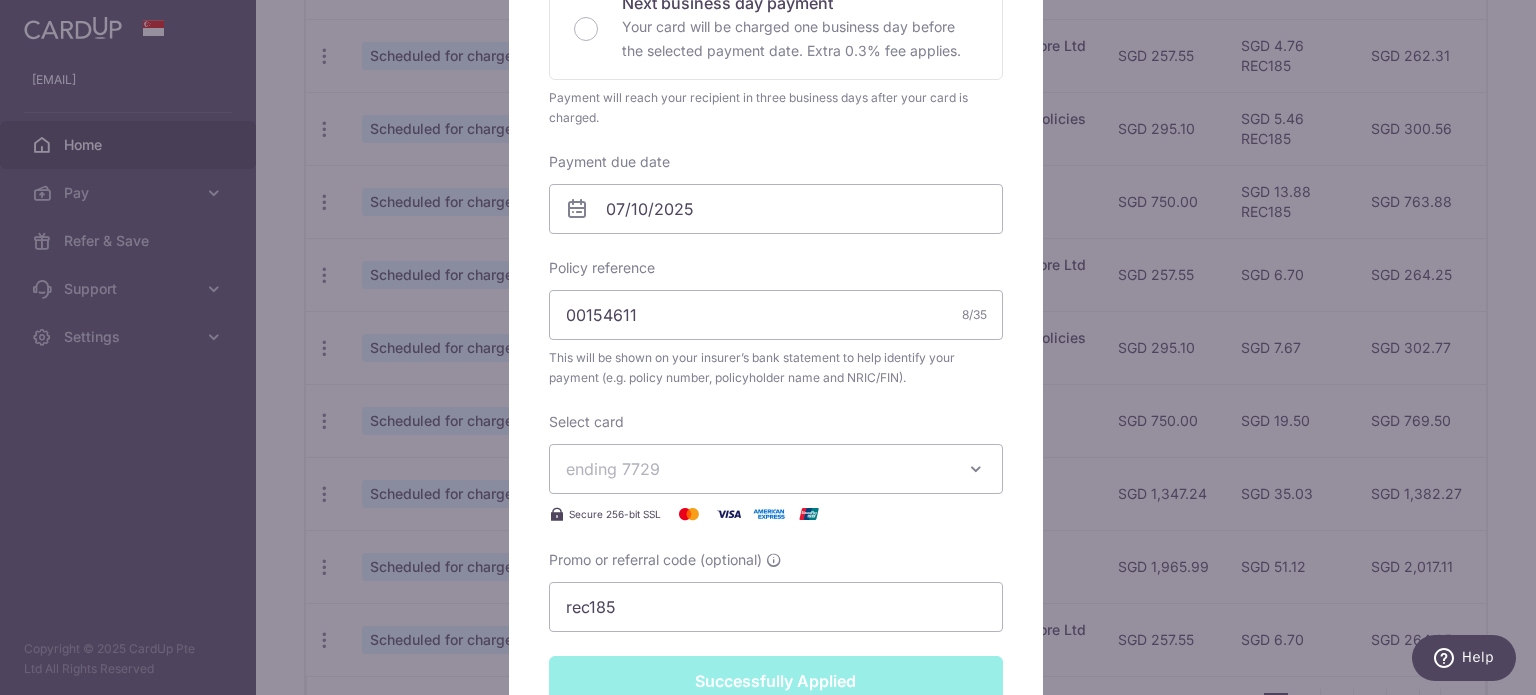click on "Edit payment
By clicking apply,  you will make changes to all   payments to  Tokio Marine Life Insurance Singapore Ltd  scheduled from
.
By clicking below, you confirm you are editing this payment to  Tokio Marine Life Insurance Singapore Ltd  on
07/10/2025 .
Your payment is updated successfully
257.55" at bounding box center [768, 347] 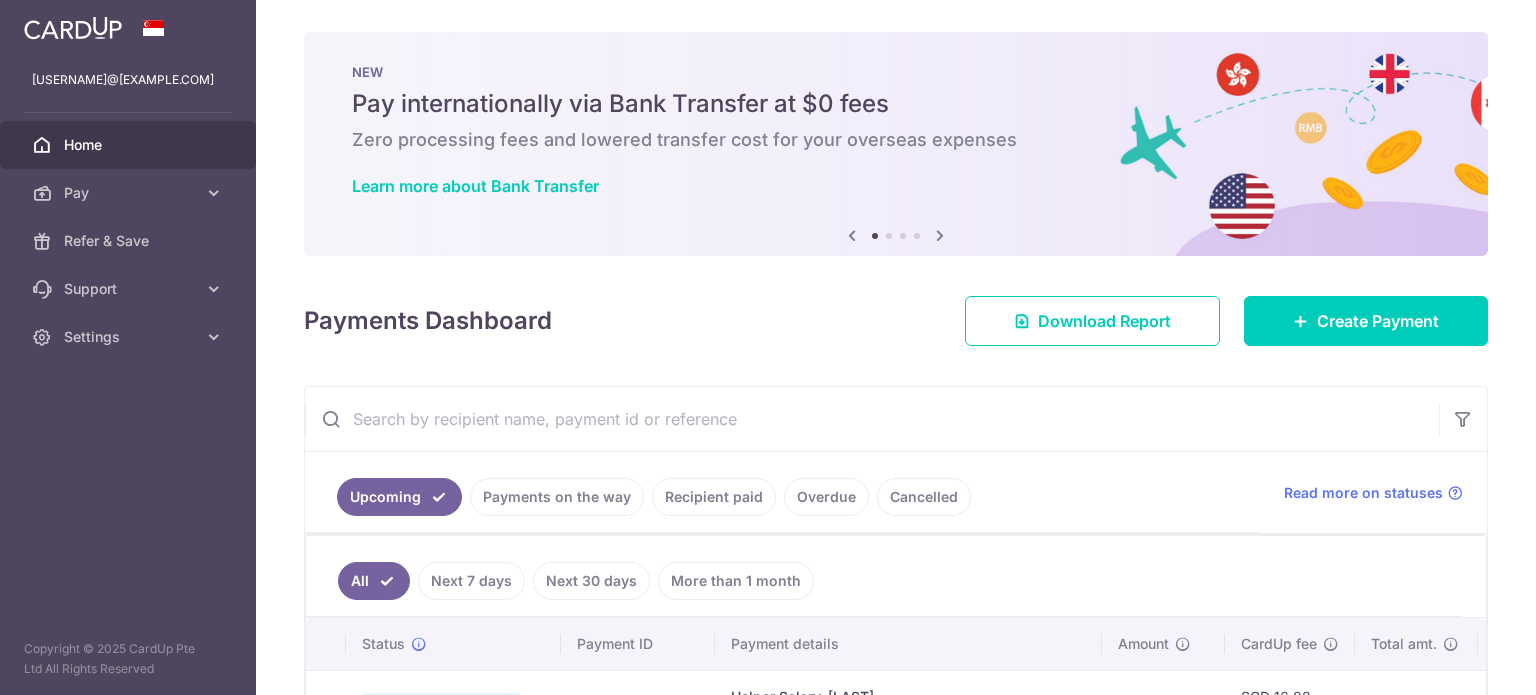 scroll, scrollTop: 0, scrollLeft: 0, axis: both 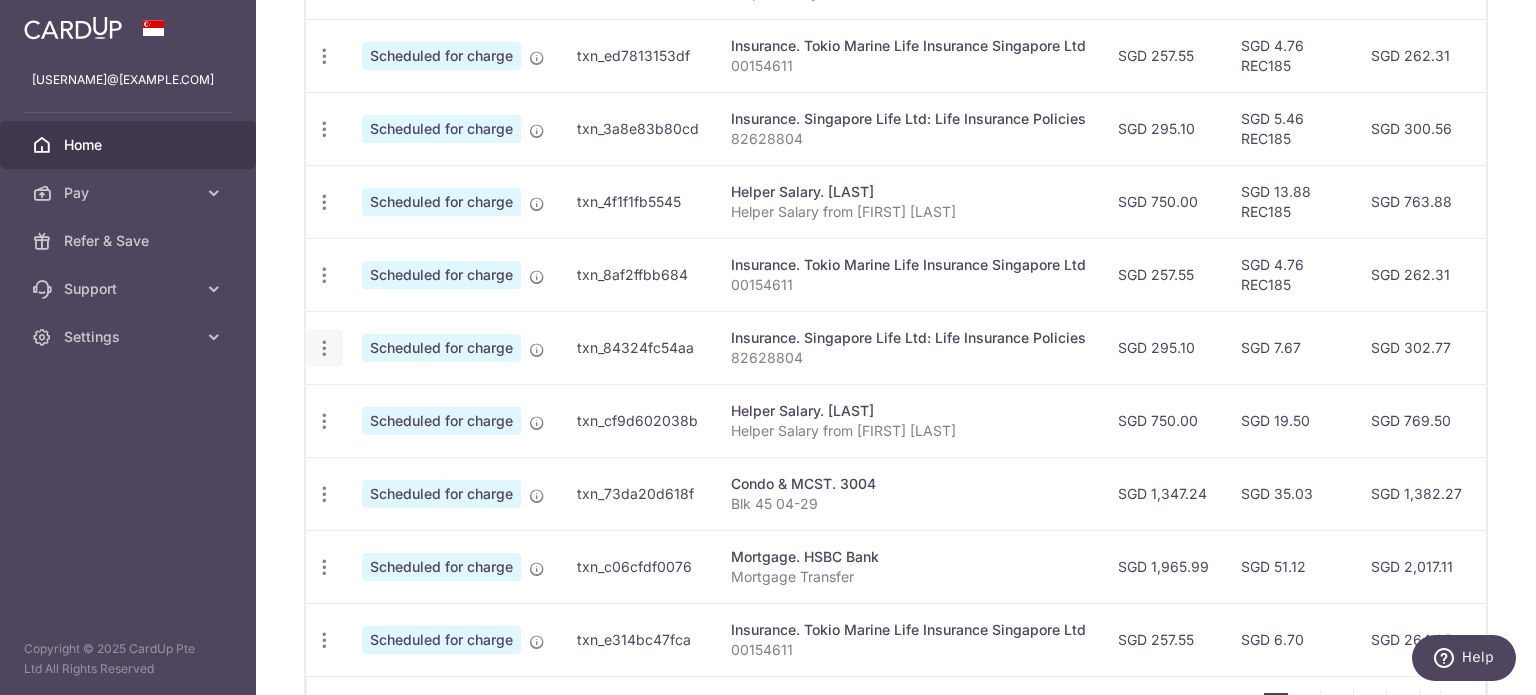 click at bounding box center [324, -17] 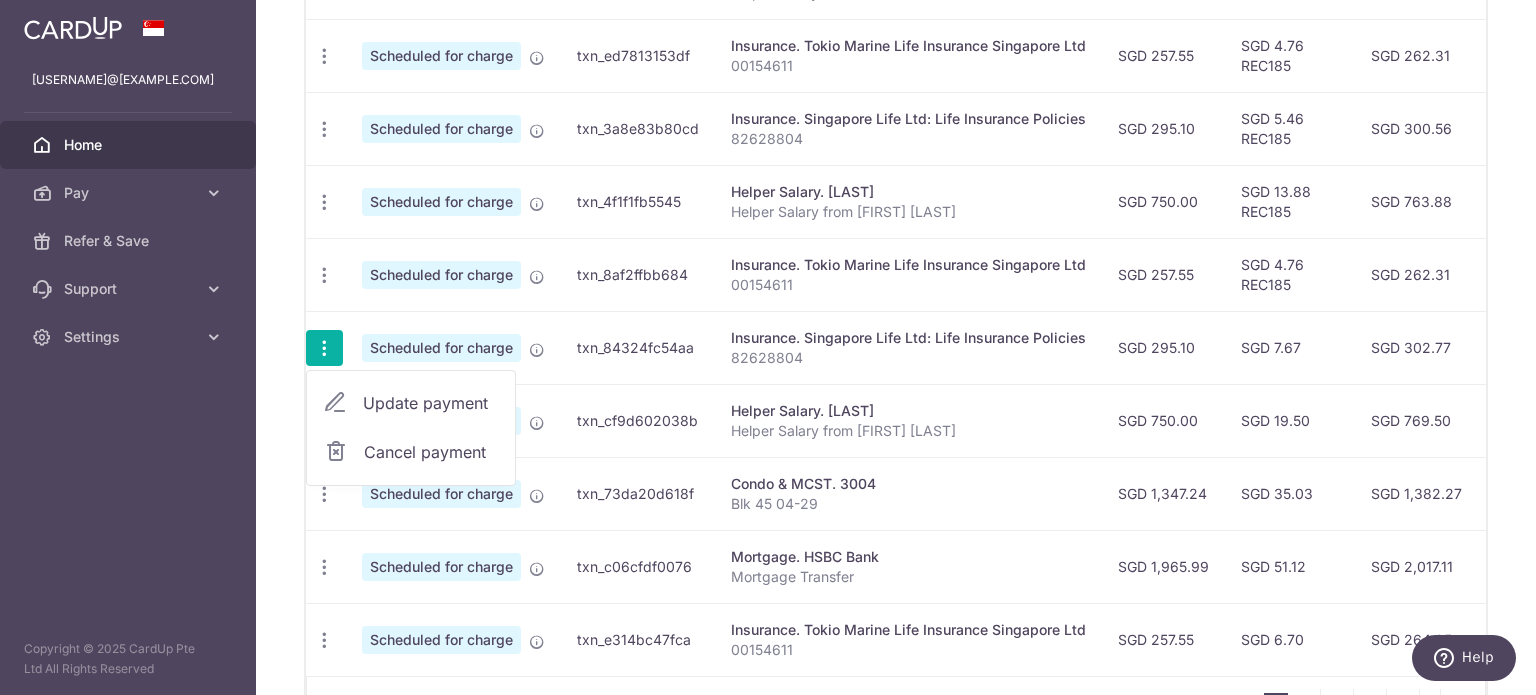 click on "Update payment" at bounding box center (431, 403) 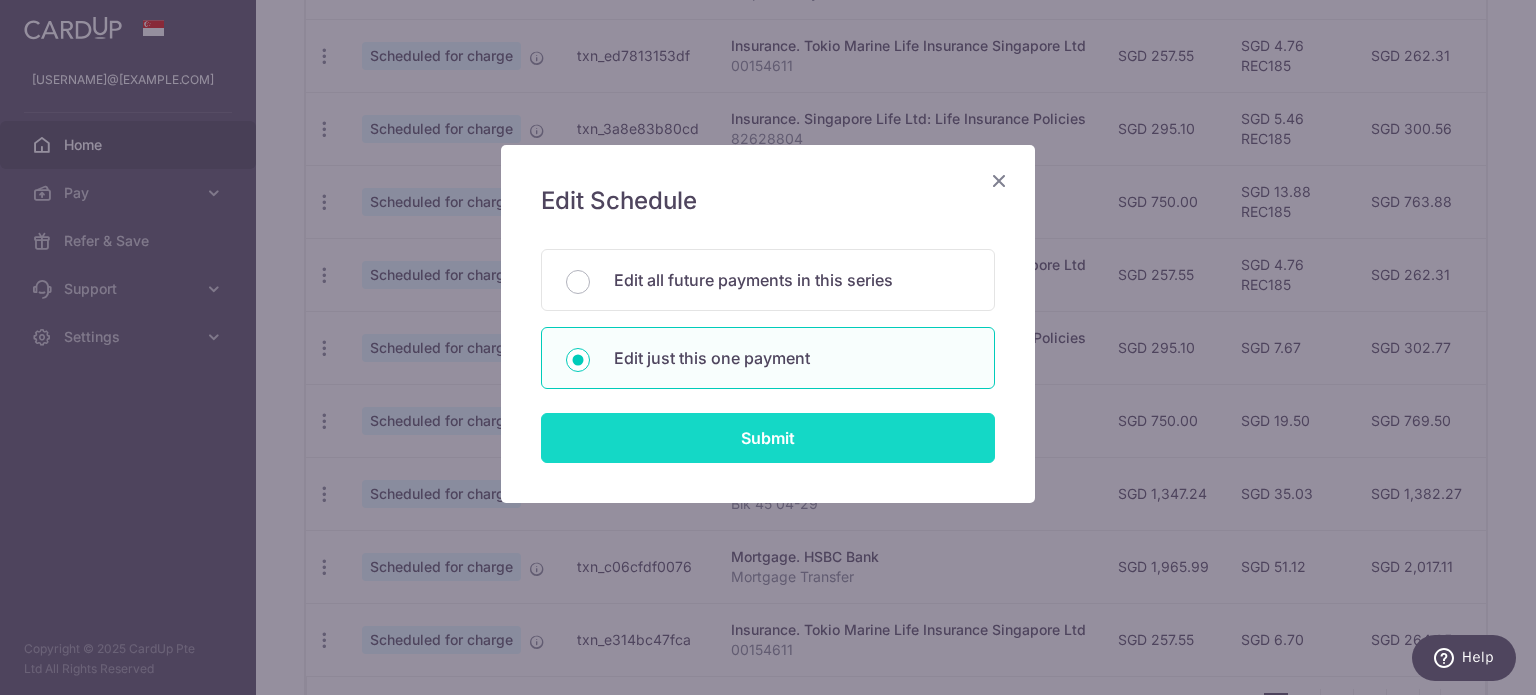 click on "Submit" at bounding box center [768, 438] 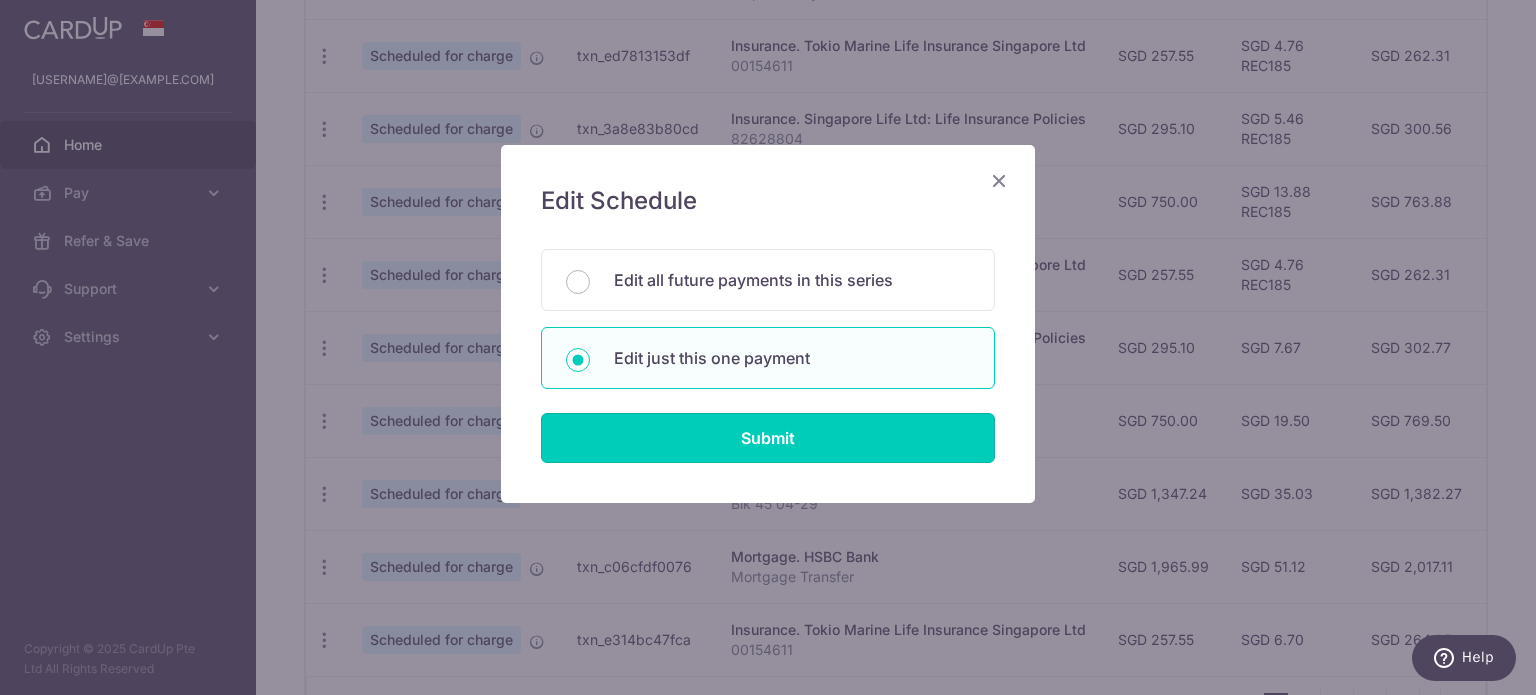 type on "295.10" 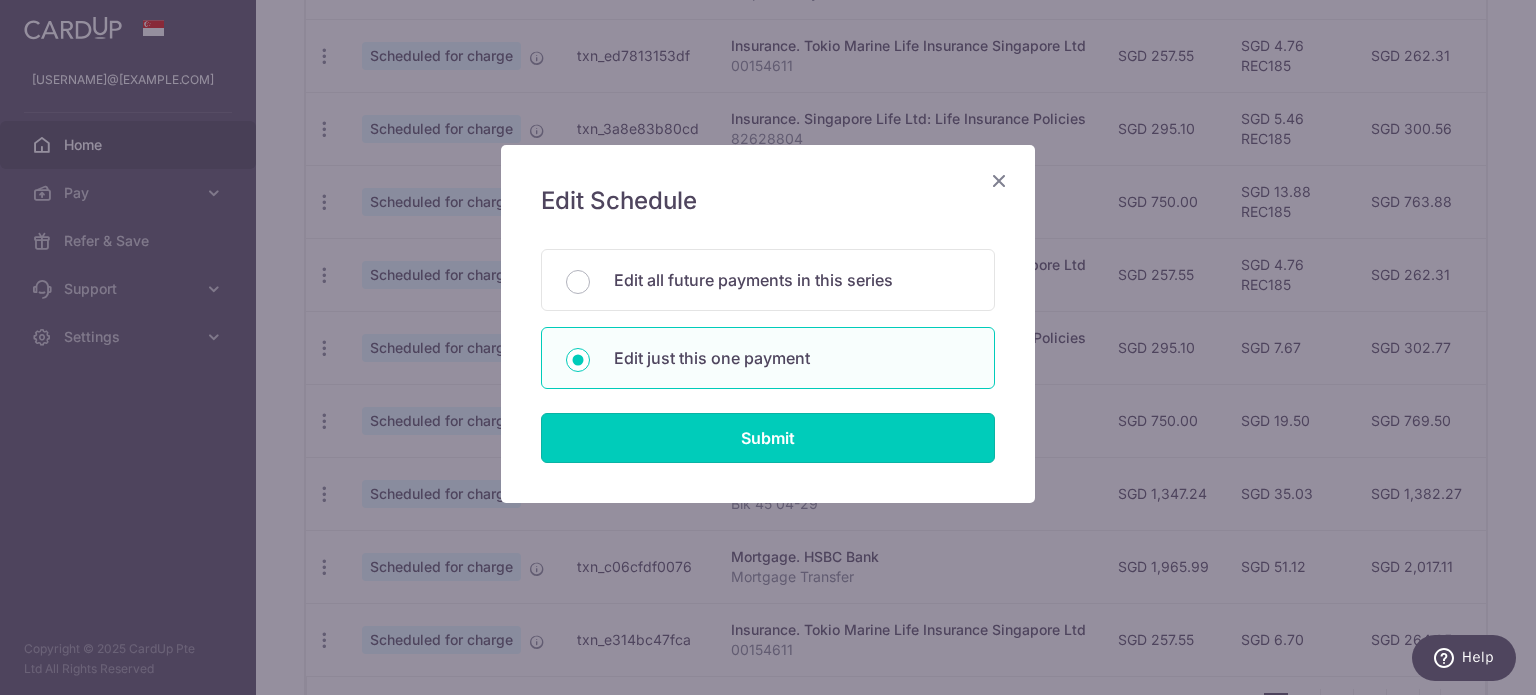 type on "82628804" 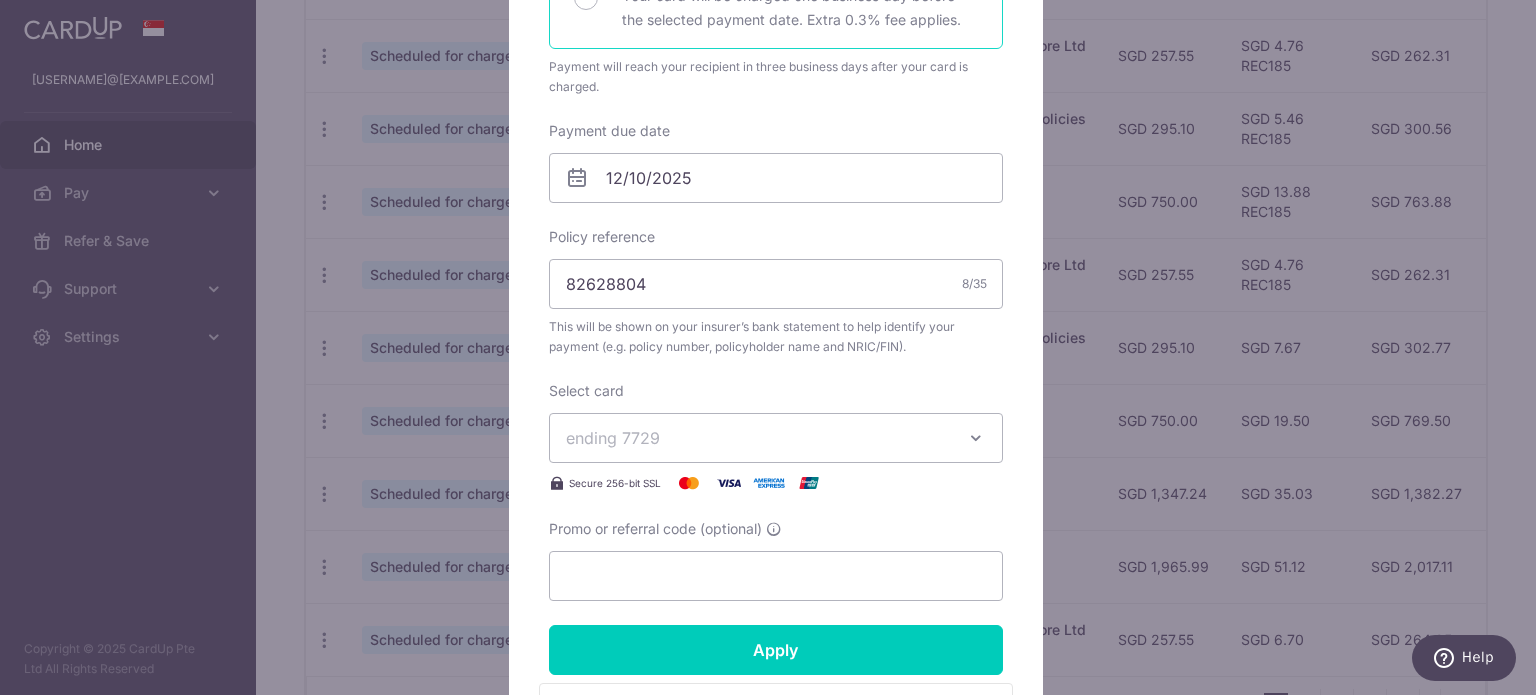 scroll, scrollTop: 600, scrollLeft: 0, axis: vertical 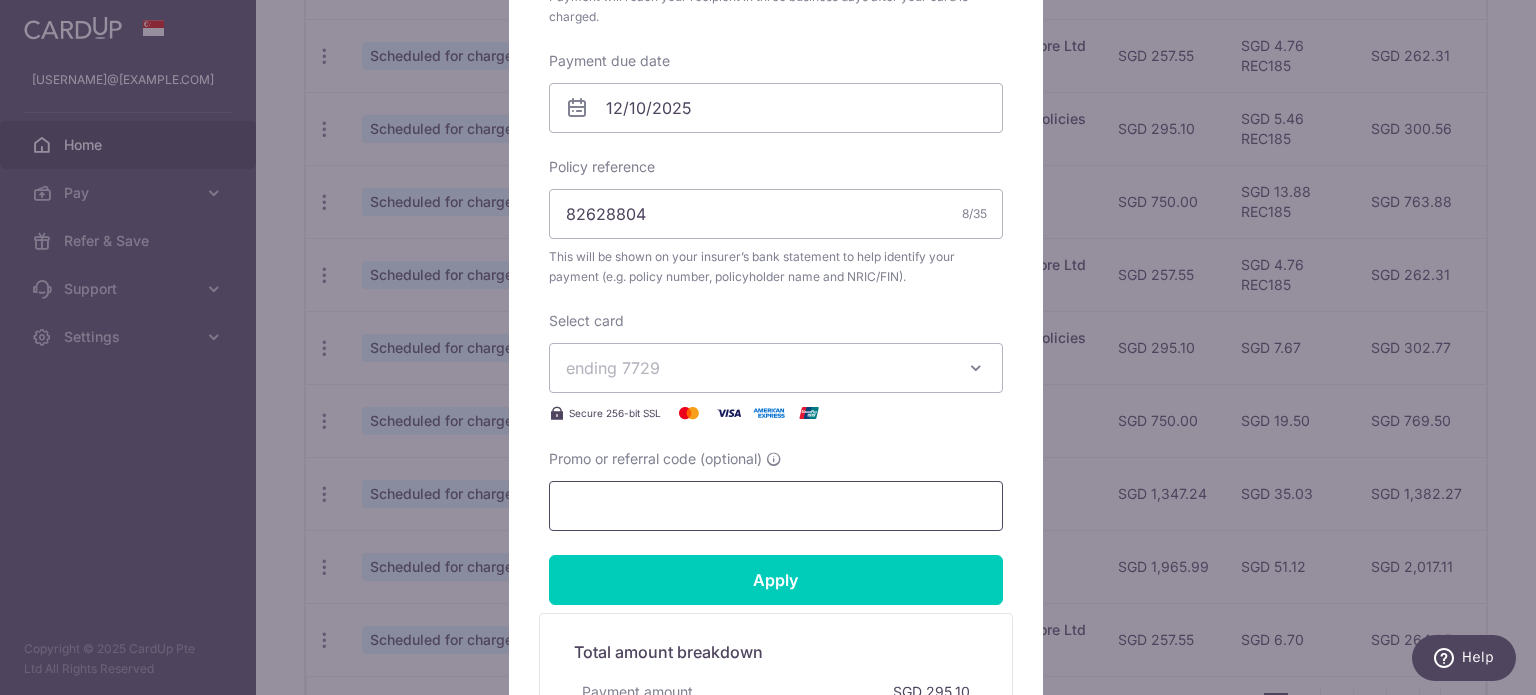 click on "Promo or referral code (optional)" at bounding box center [776, 506] 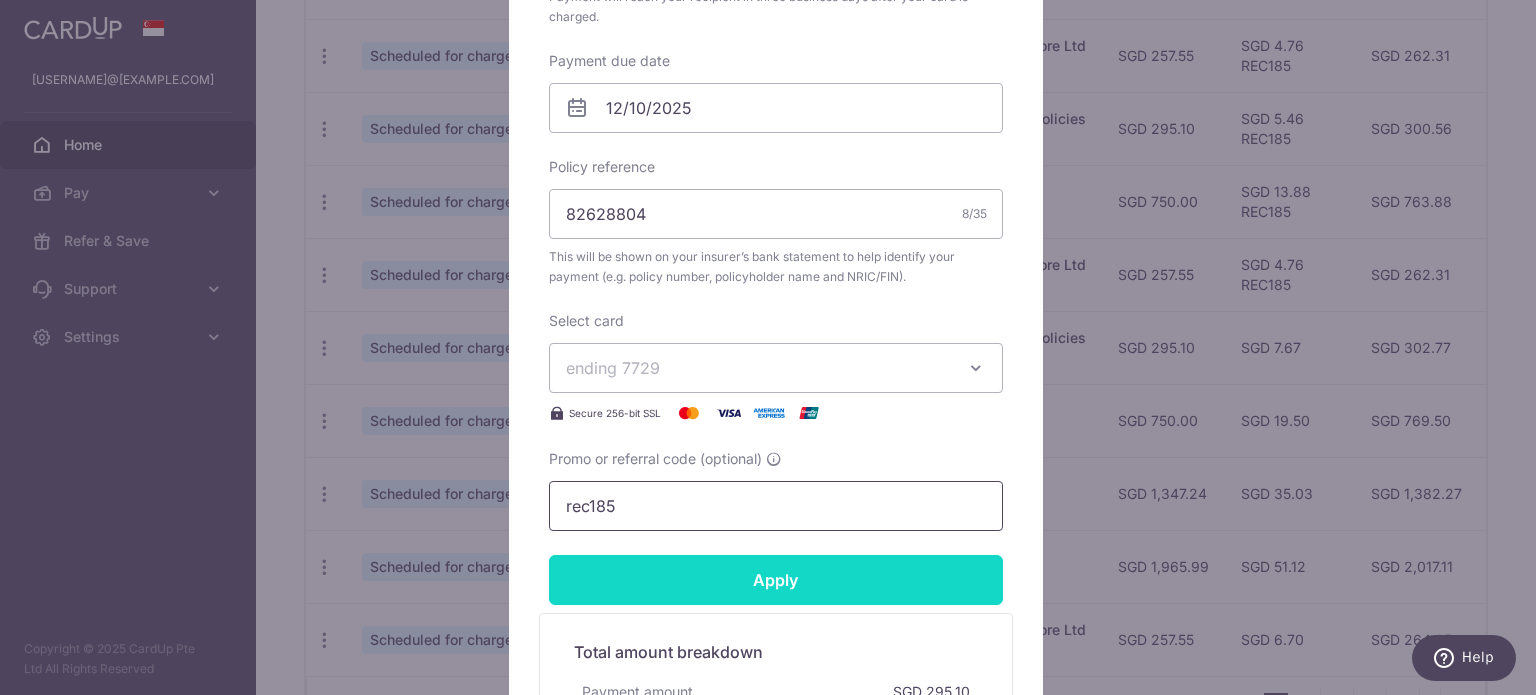 type on "rec185" 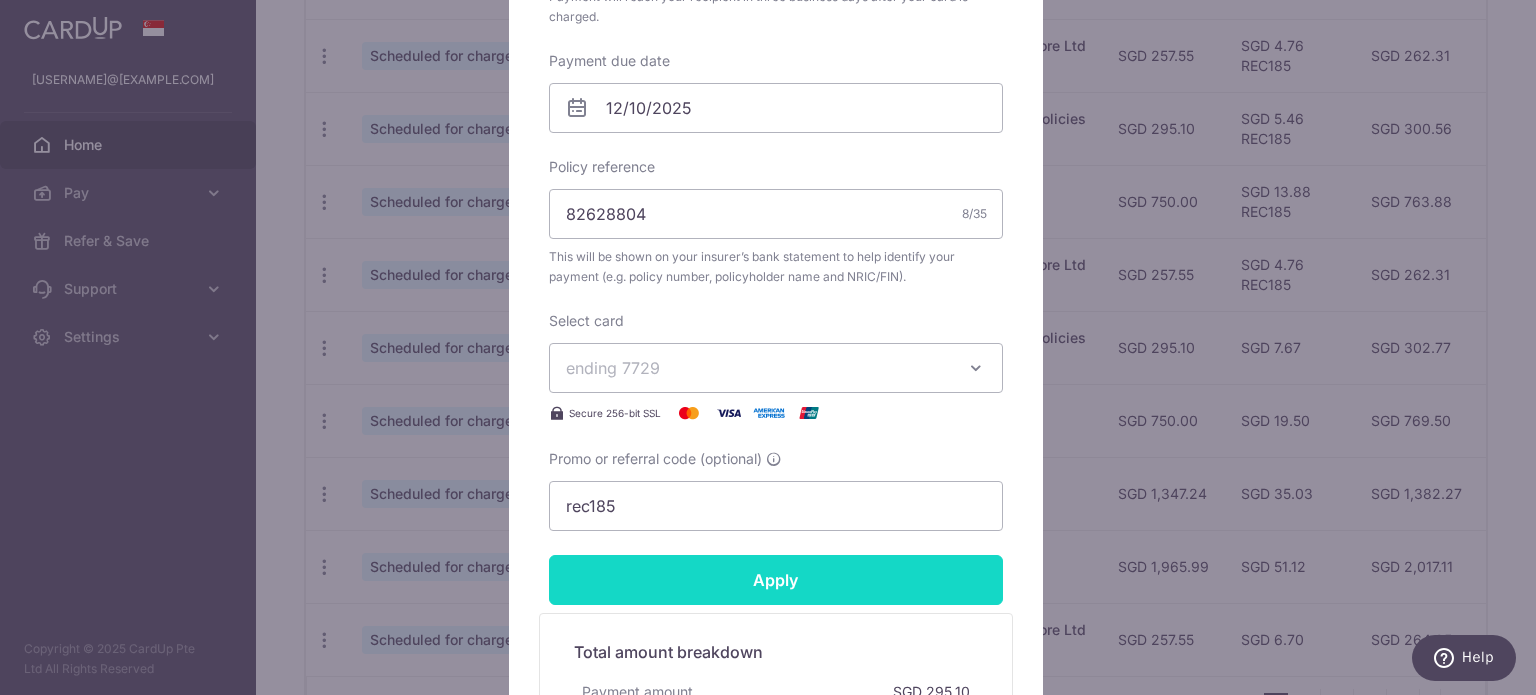 click on "Apply" at bounding box center (776, 580) 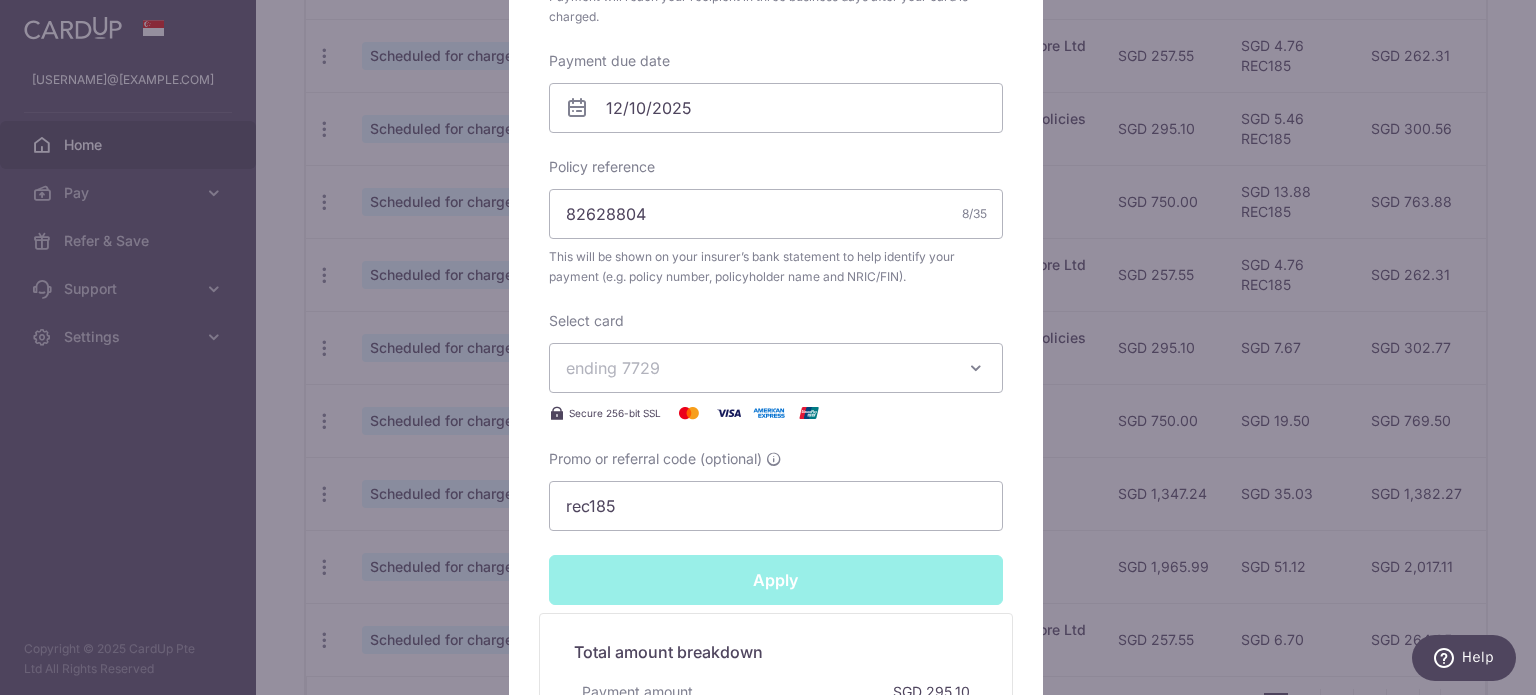 type on "Successfully Applied" 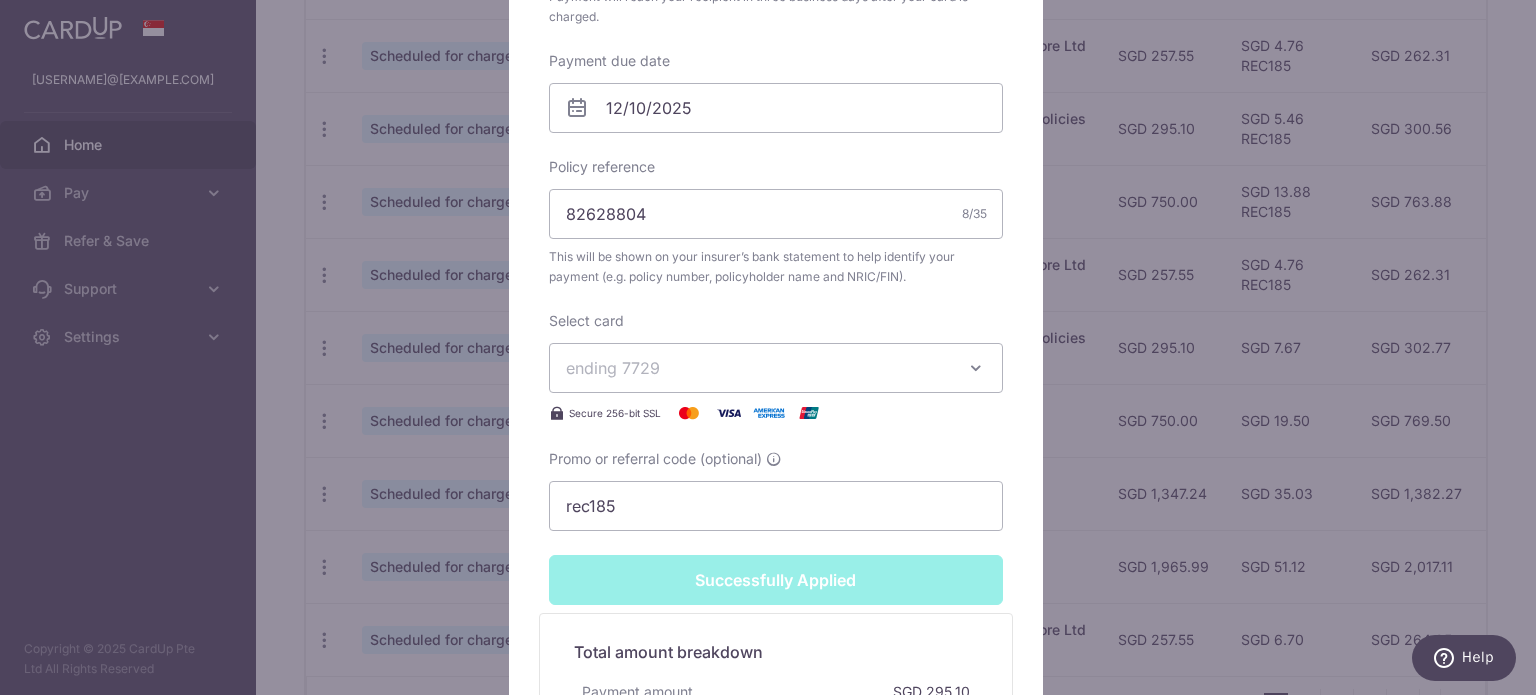 scroll, scrollTop: 669, scrollLeft: 0, axis: vertical 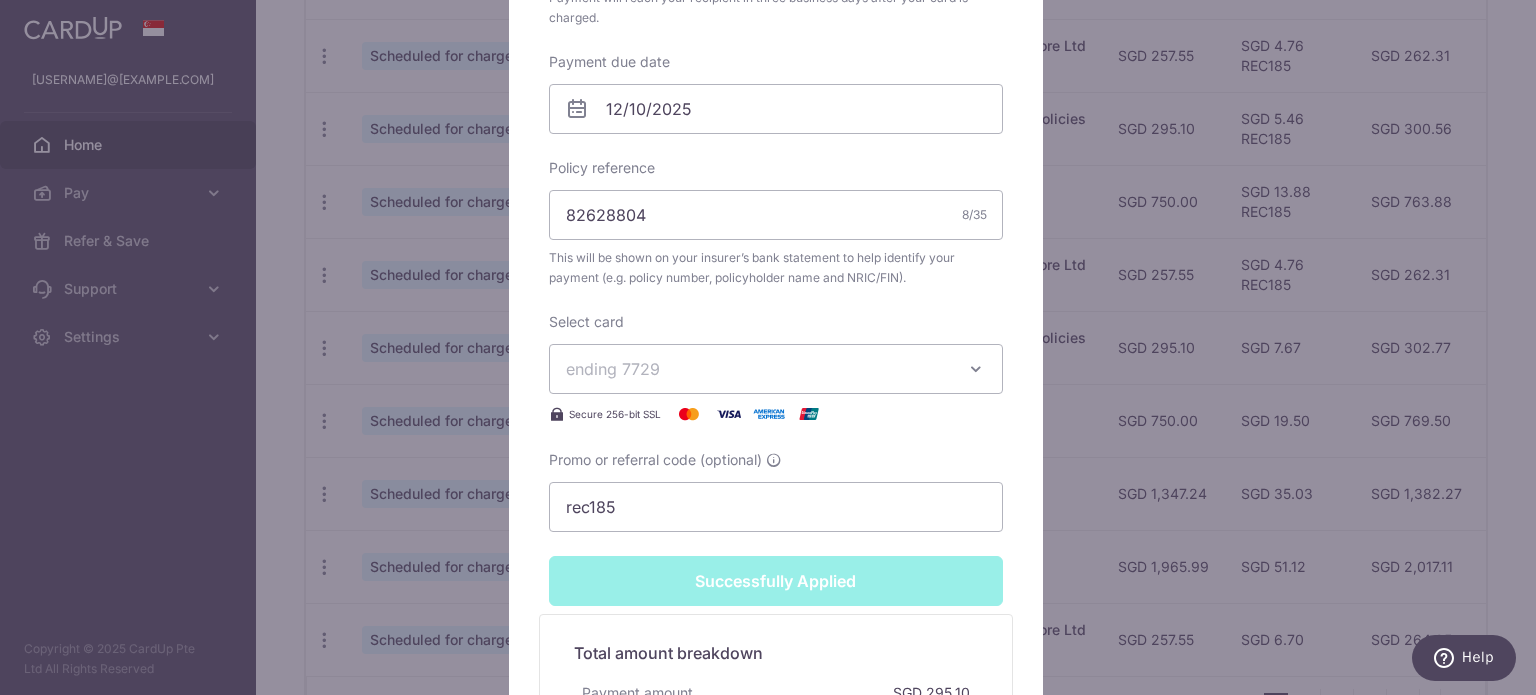 click on "Edit payment
By clicking apply,  you will make changes to all   payments to  Singapore Life Ltd: Life Insurance Policies  scheduled from
.
By clicking below, you confirm you are editing this payment to  Singapore Life Ltd: Life Insurance Policies  on
12/10/2025 .
Your payment is updated successfully
SGD" at bounding box center [768, 347] 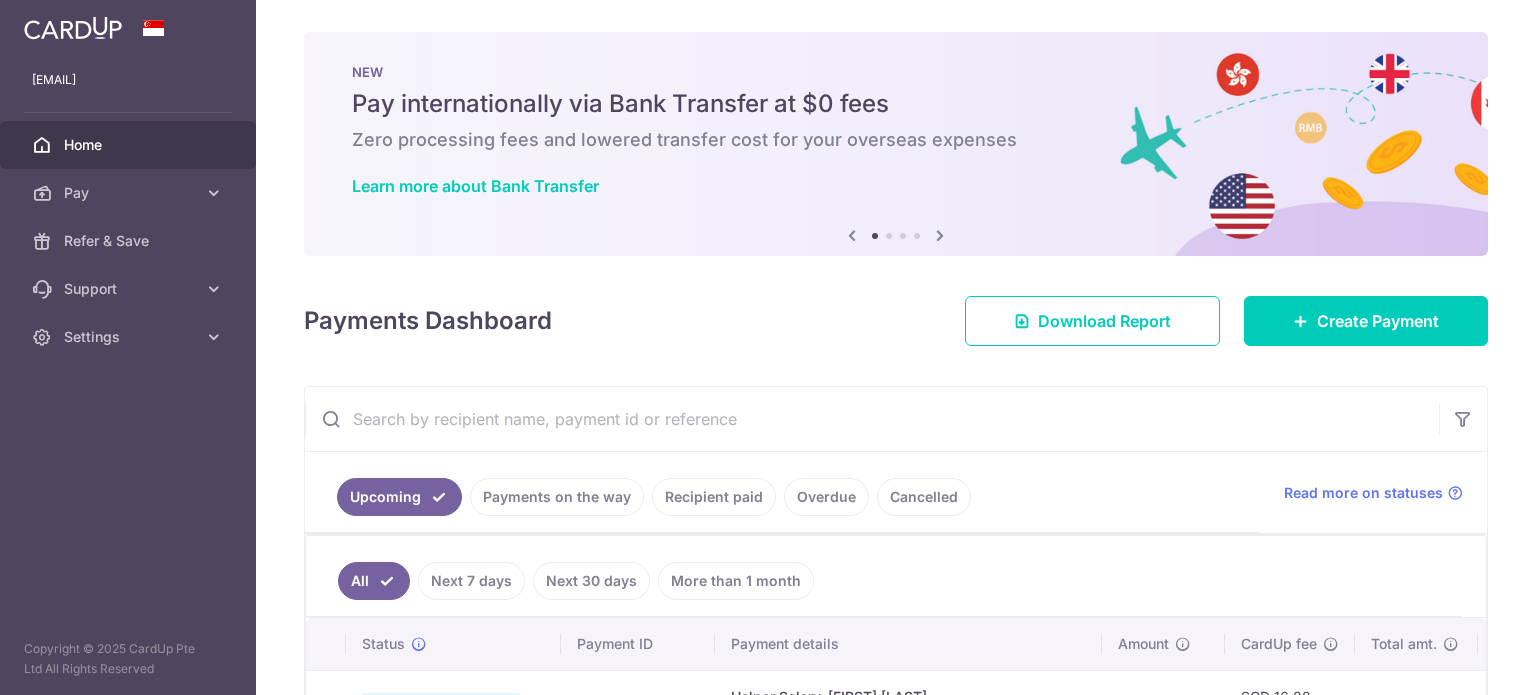 scroll, scrollTop: 0, scrollLeft: 0, axis: both 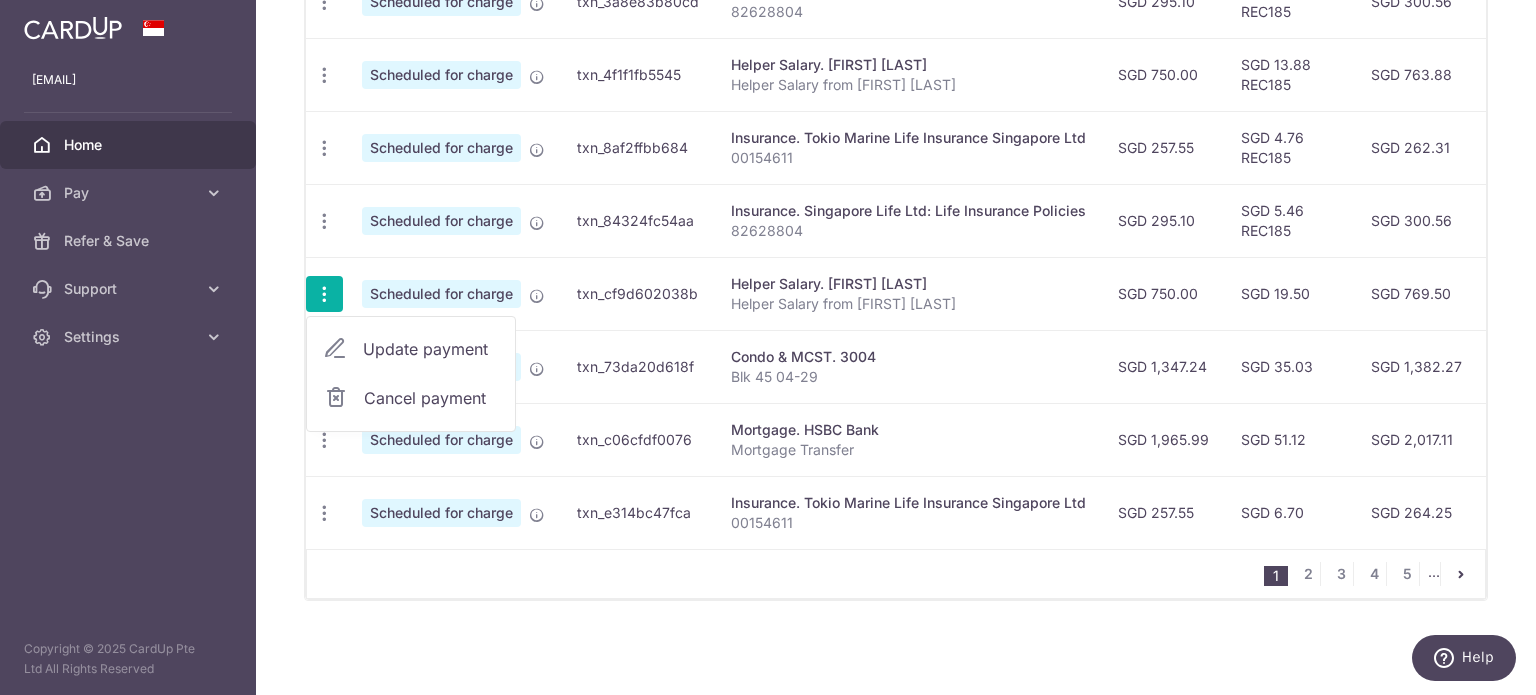 click on "Update payment" at bounding box center [431, 349] 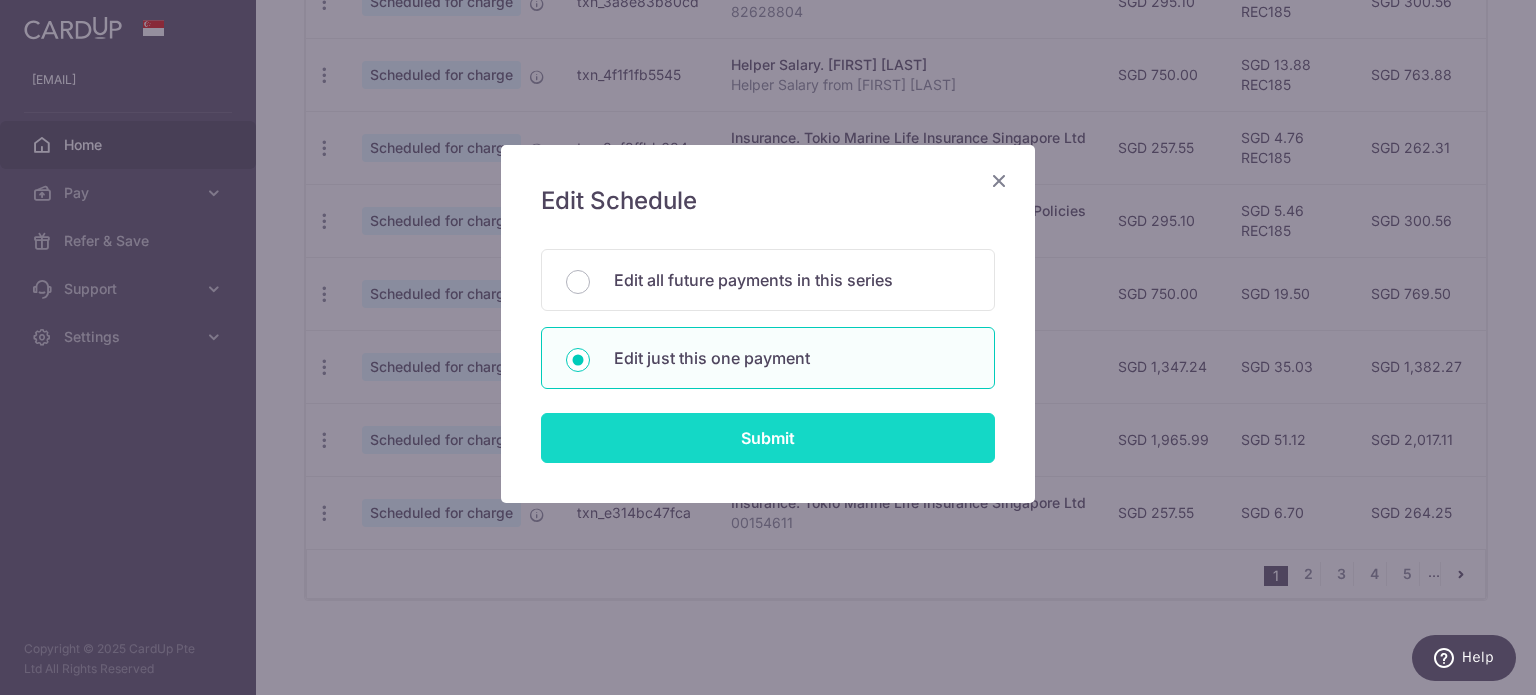 click on "Submit" at bounding box center (768, 438) 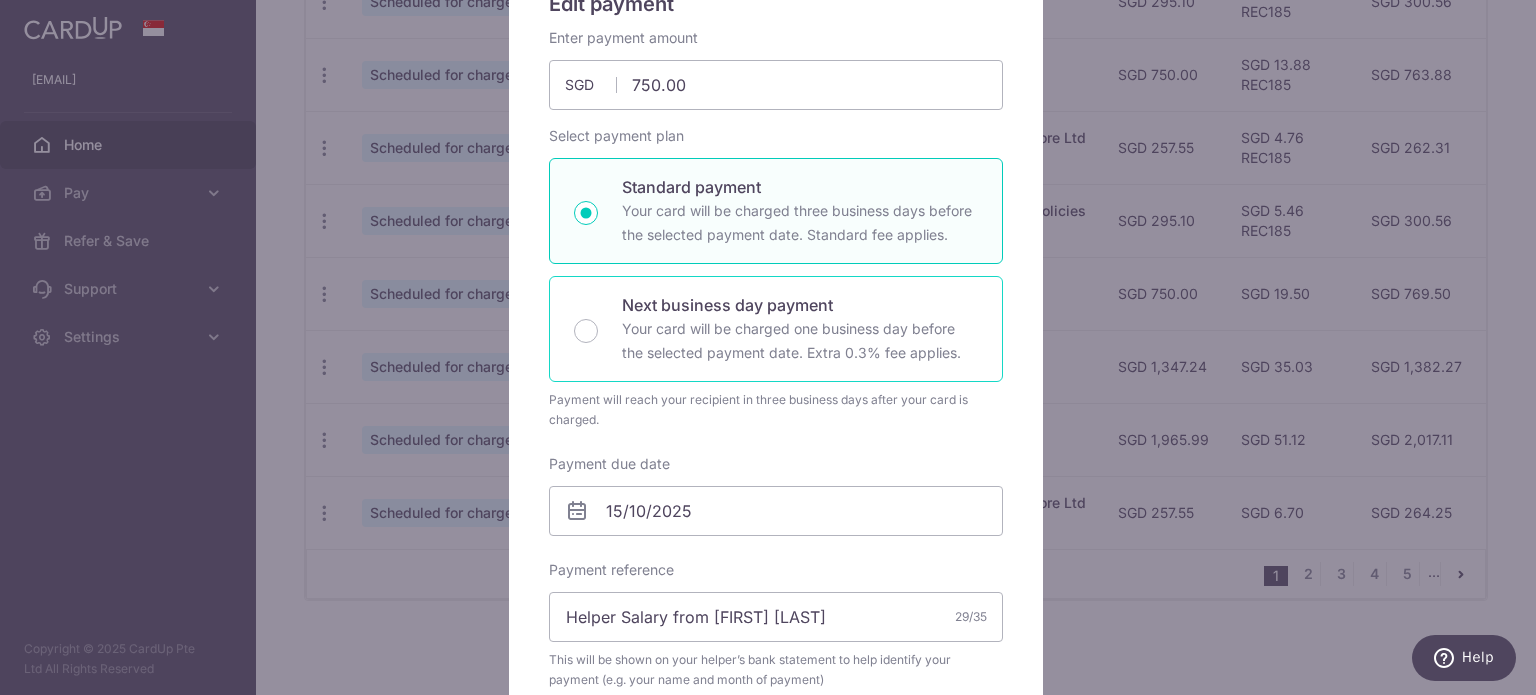 scroll, scrollTop: 500, scrollLeft: 0, axis: vertical 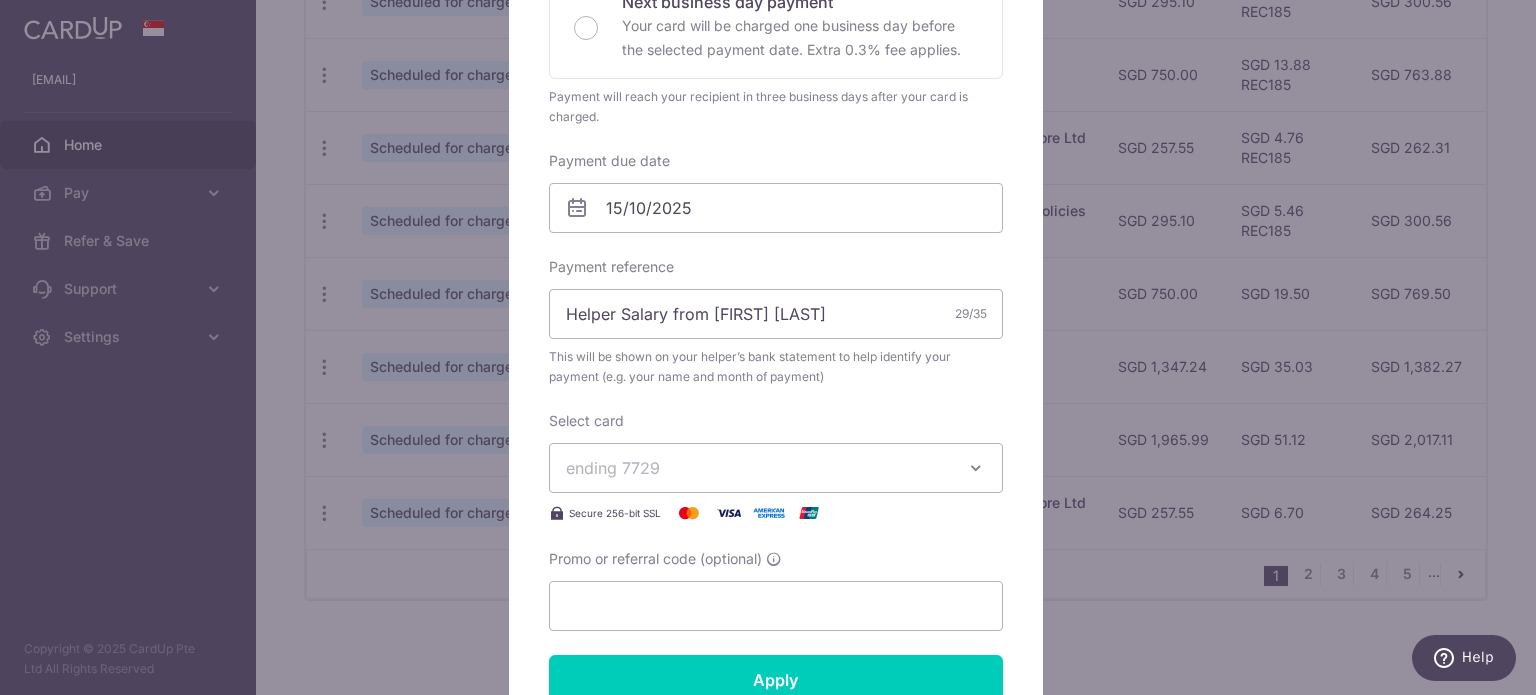 click on "Promo or referral code (optional)" at bounding box center [776, 590] 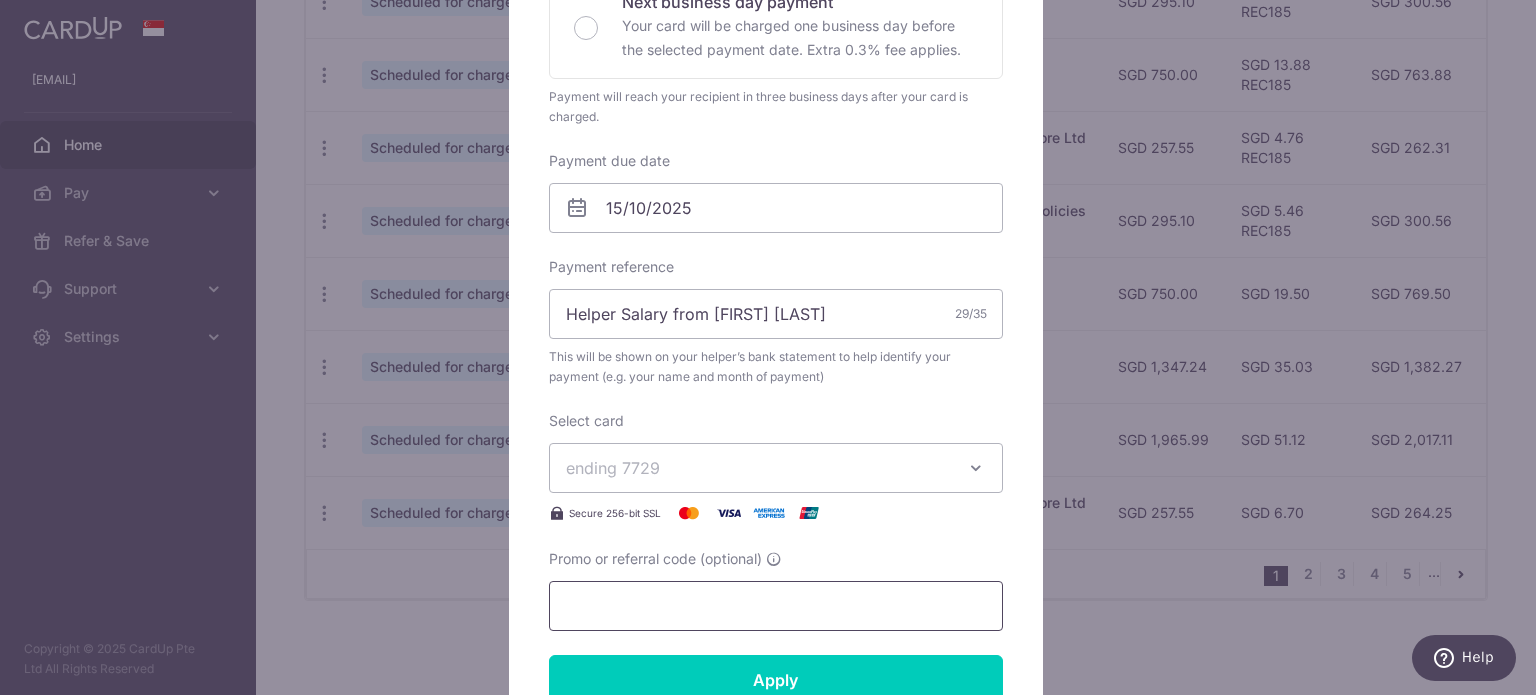 click on "Promo or referral code (optional)" at bounding box center [776, 606] 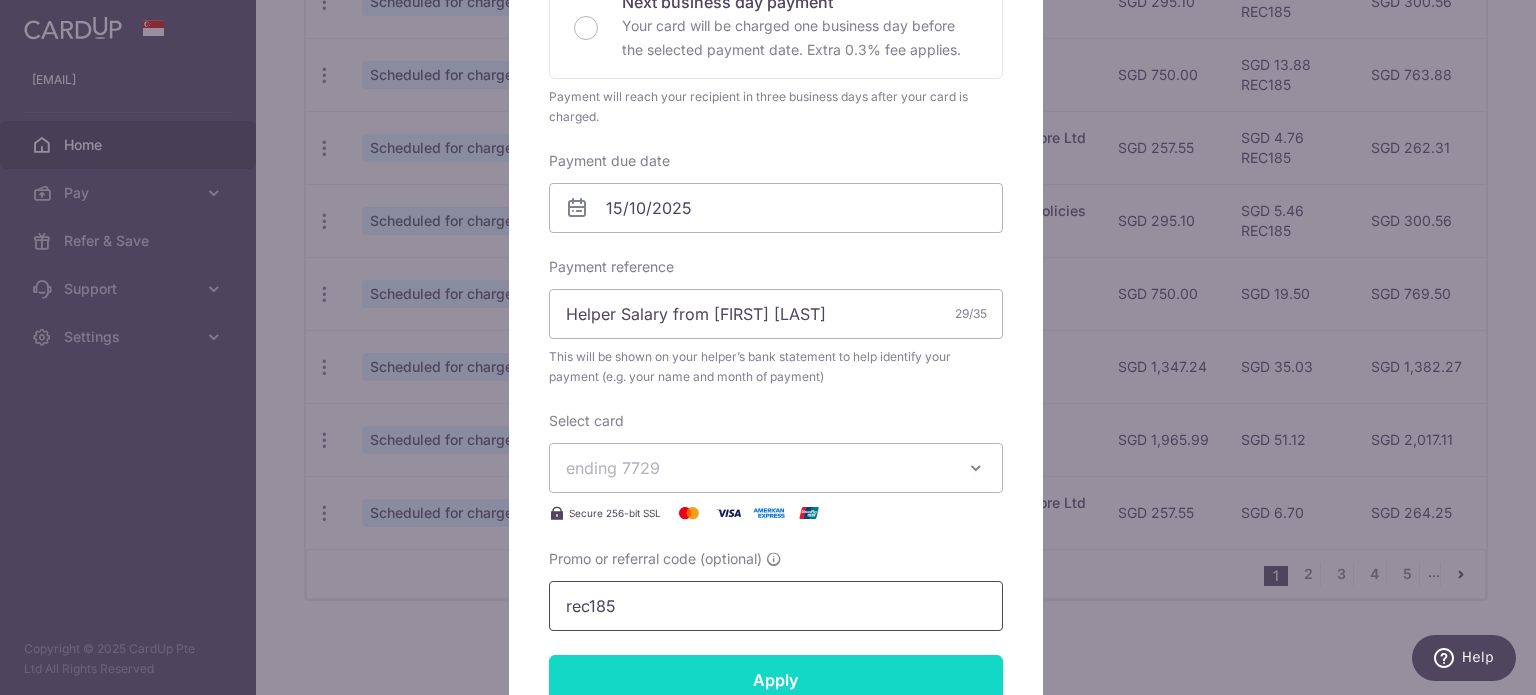 type on "rec185" 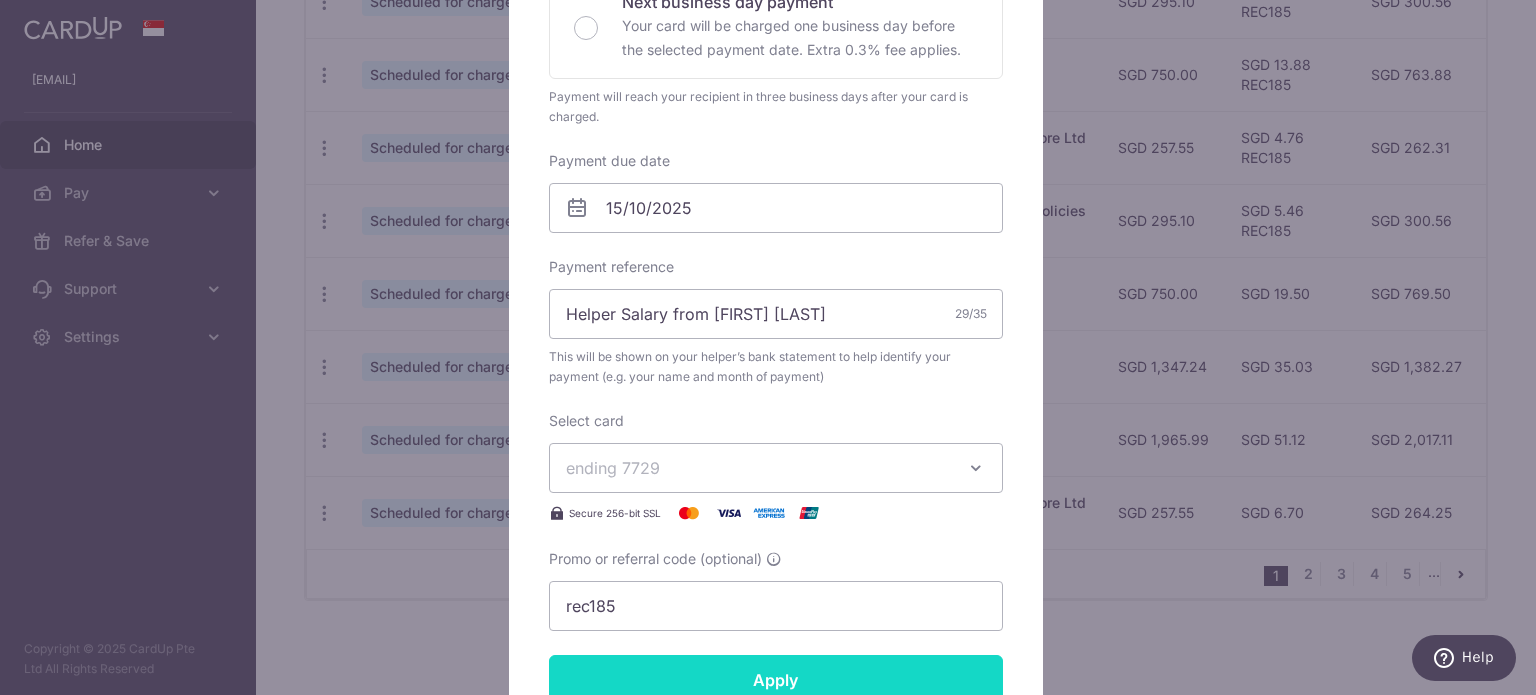 click on "Apply" at bounding box center [776, 680] 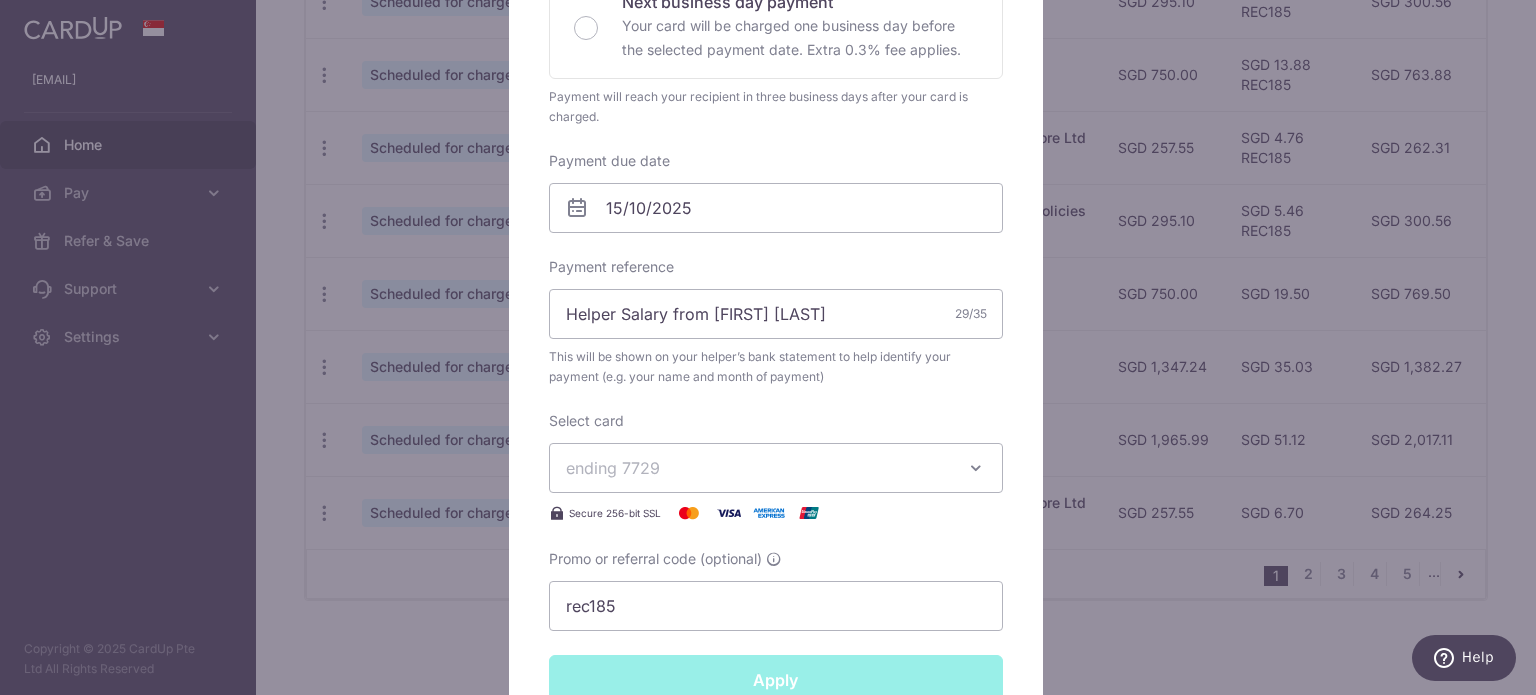 type on "Successfully Applied" 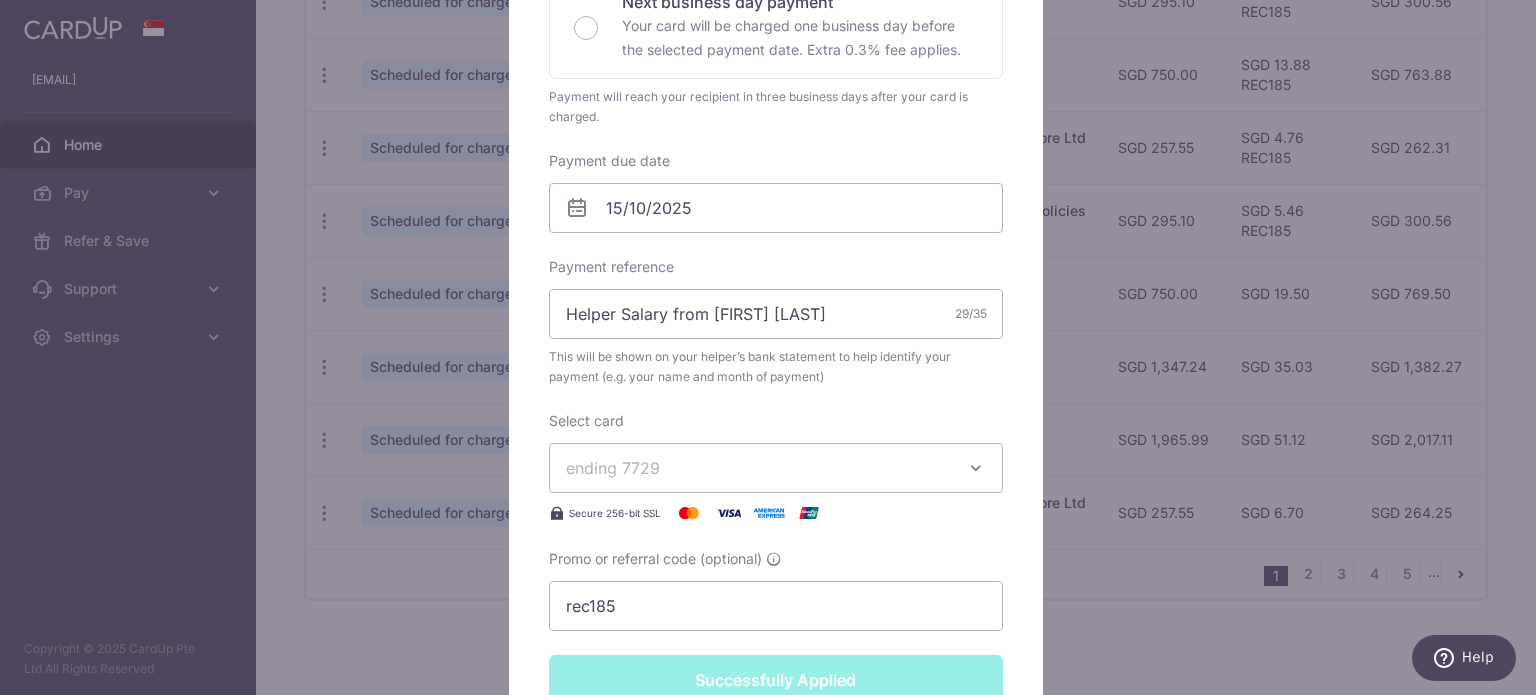 scroll, scrollTop: 569, scrollLeft: 0, axis: vertical 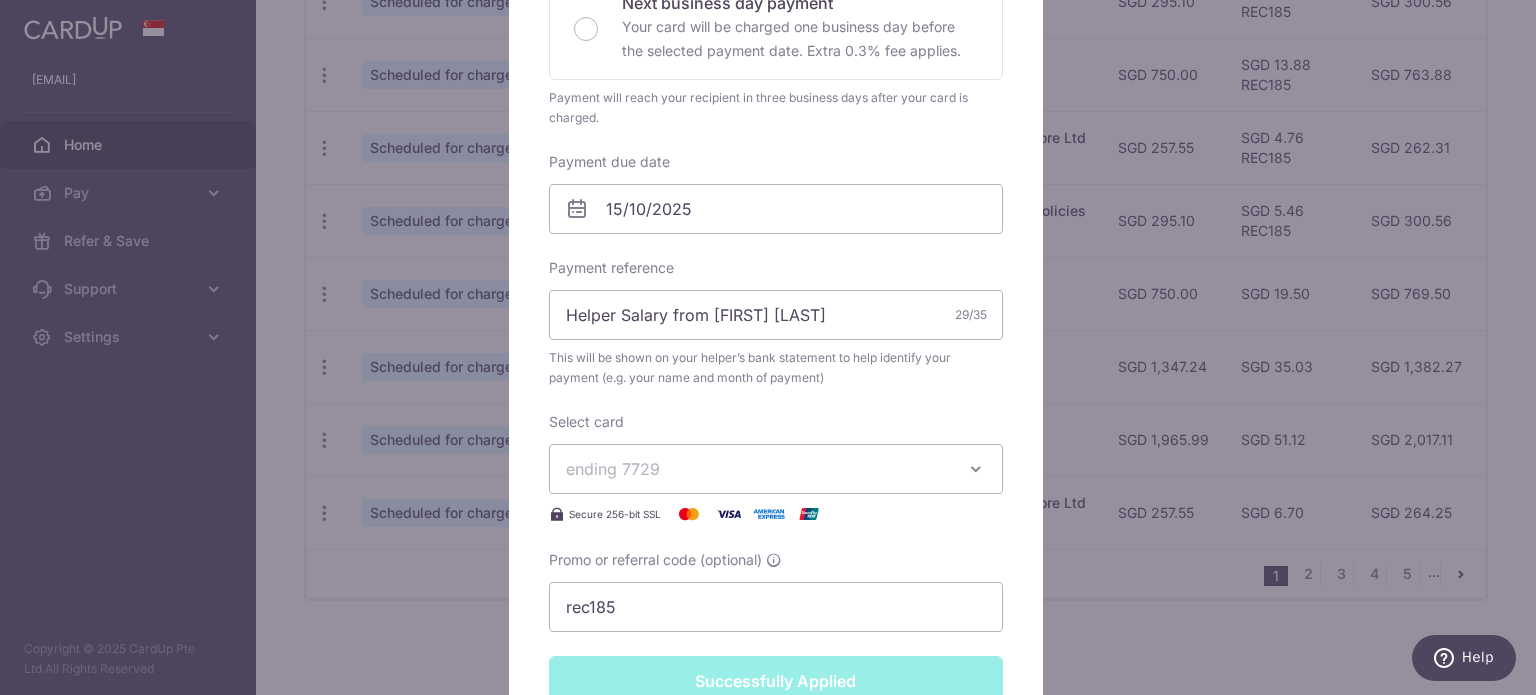click on "Edit payment
By clicking apply,  you will make changes to all   payments to  ENDAH WAHYUNINGSIH  scheduled from
.
By clicking below, you confirm you are editing this payment to  ENDAH WAHYUNINGSIH  on
15/10/2025 .
Your payment is updated successfully
750.00" at bounding box center (768, 347) 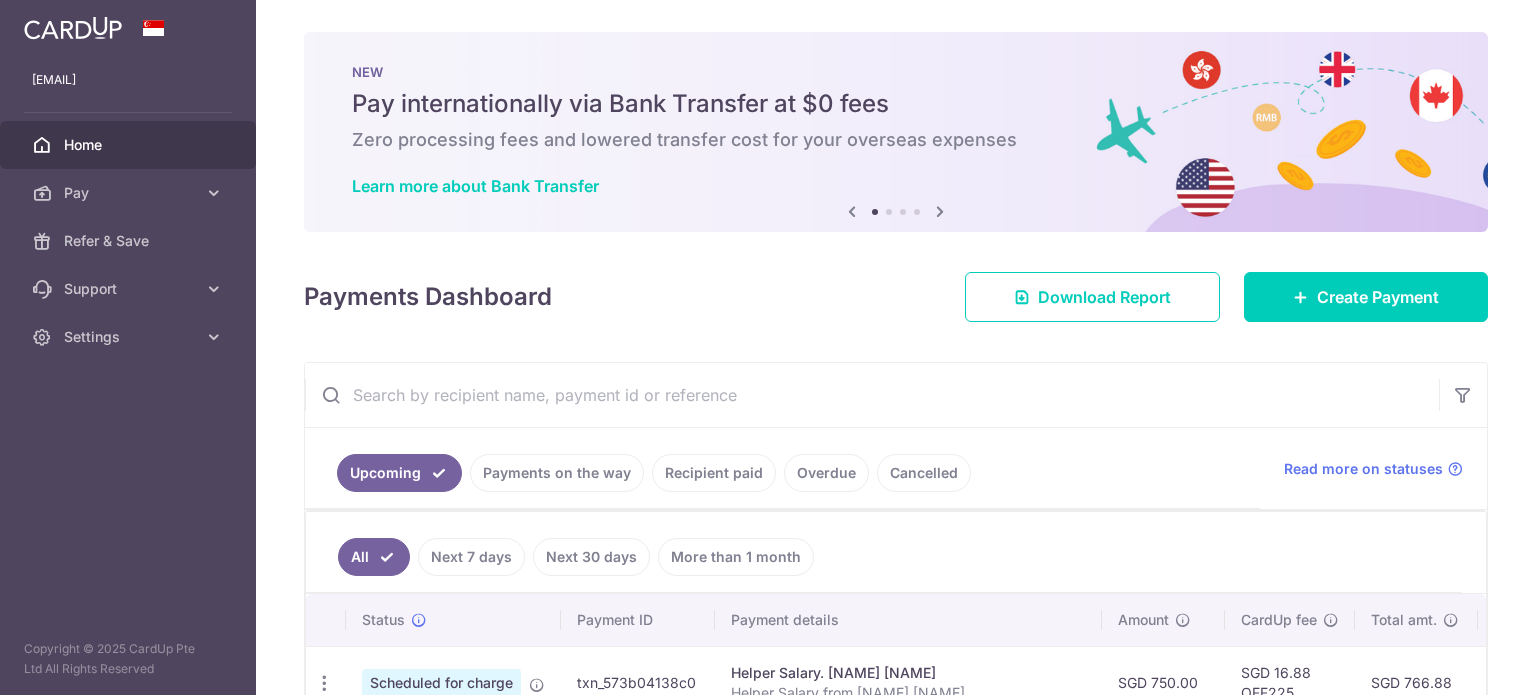scroll, scrollTop: 0, scrollLeft: 0, axis: both 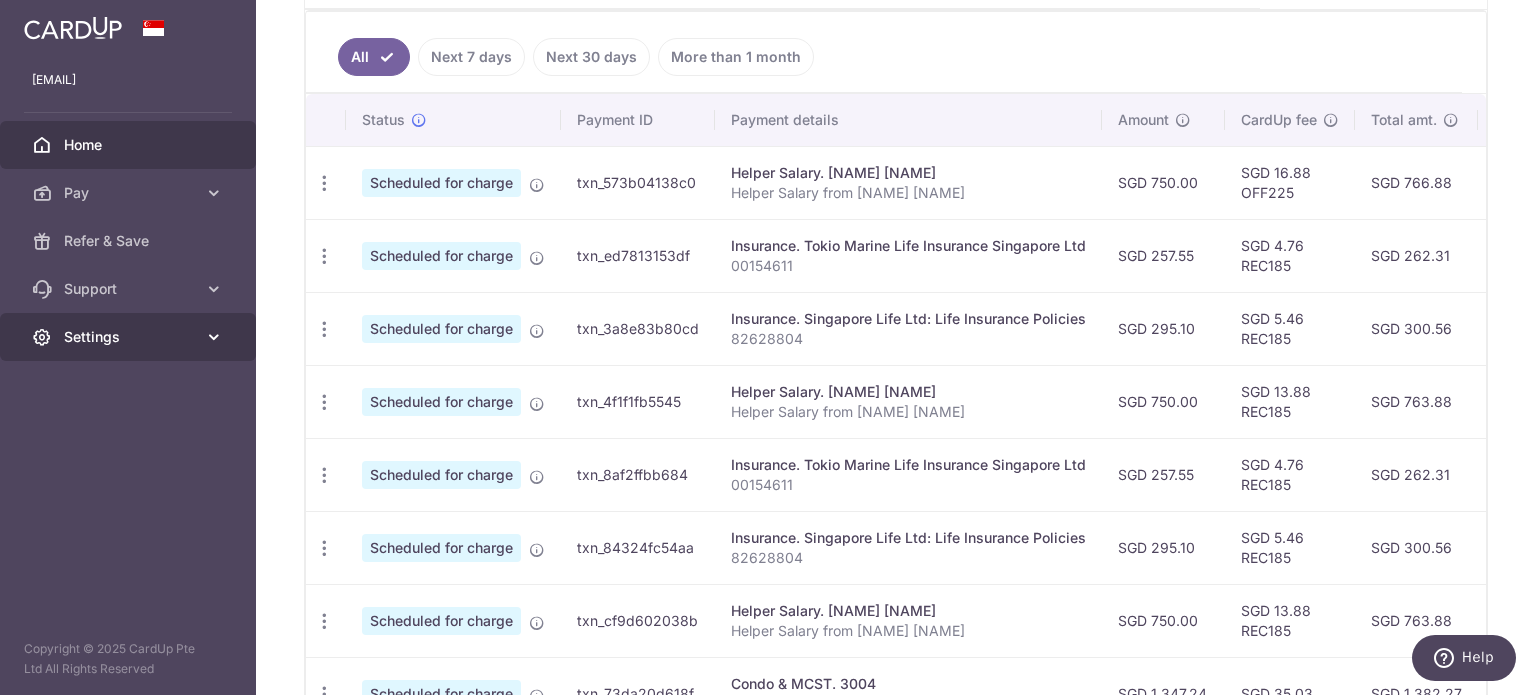 click on "Settings" at bounding box center [128, 337] 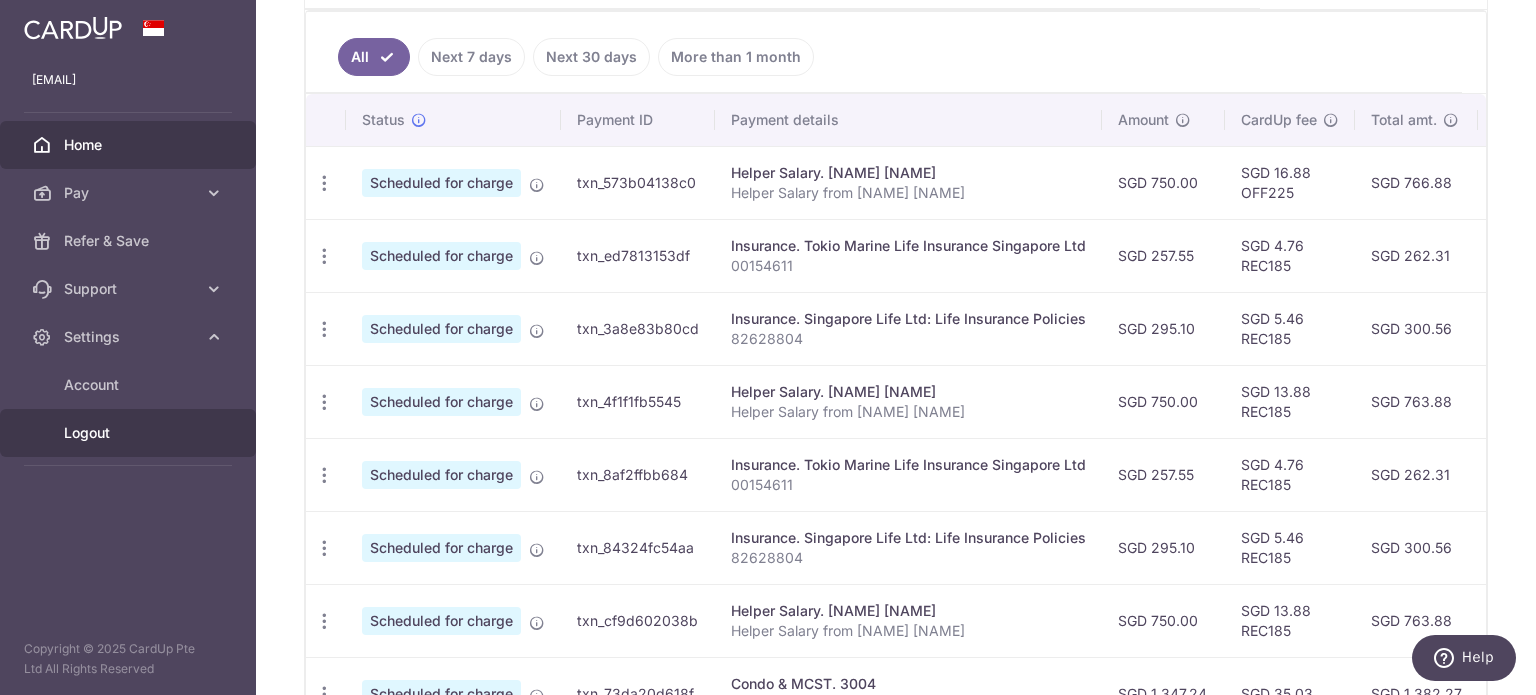 click on "Logout" at bounding box center [128, 433] 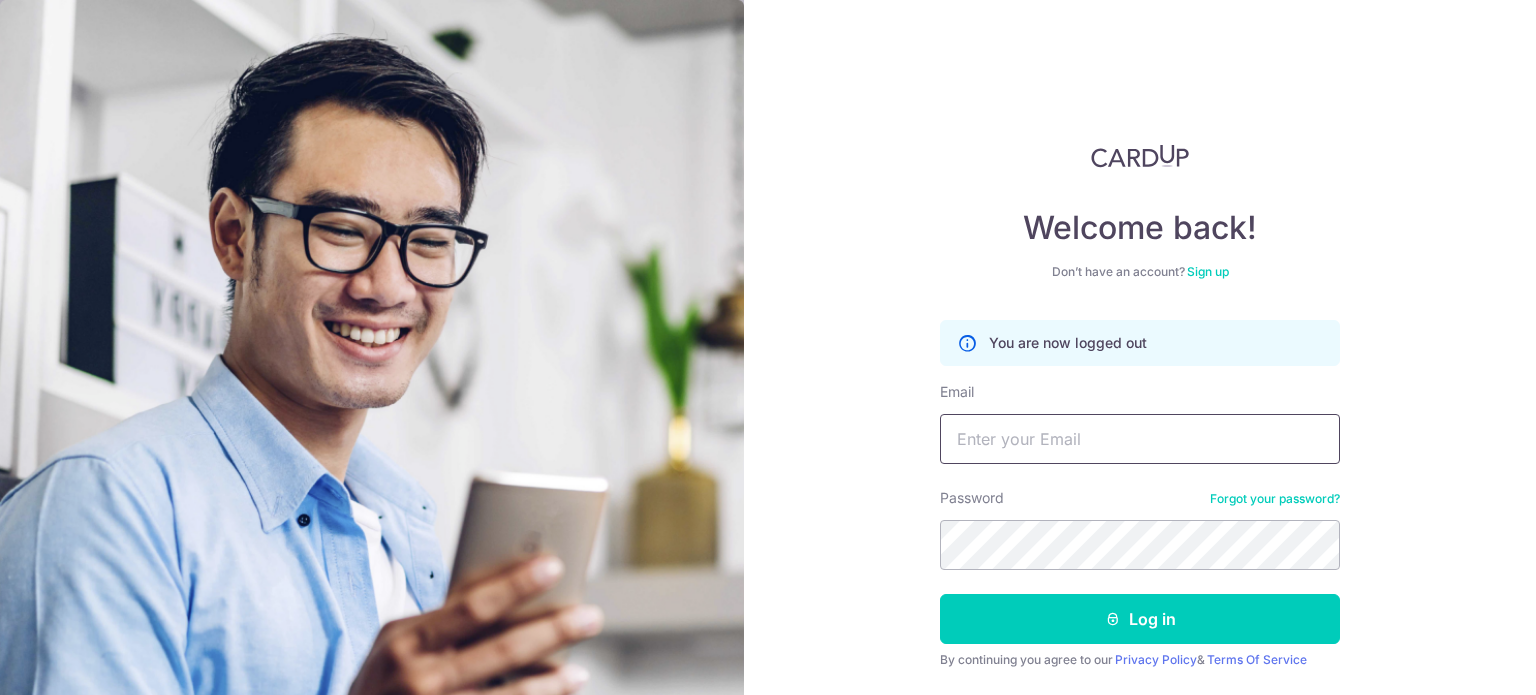 scroll, scrollTop: 0, scrollLeft: 0, axis: both 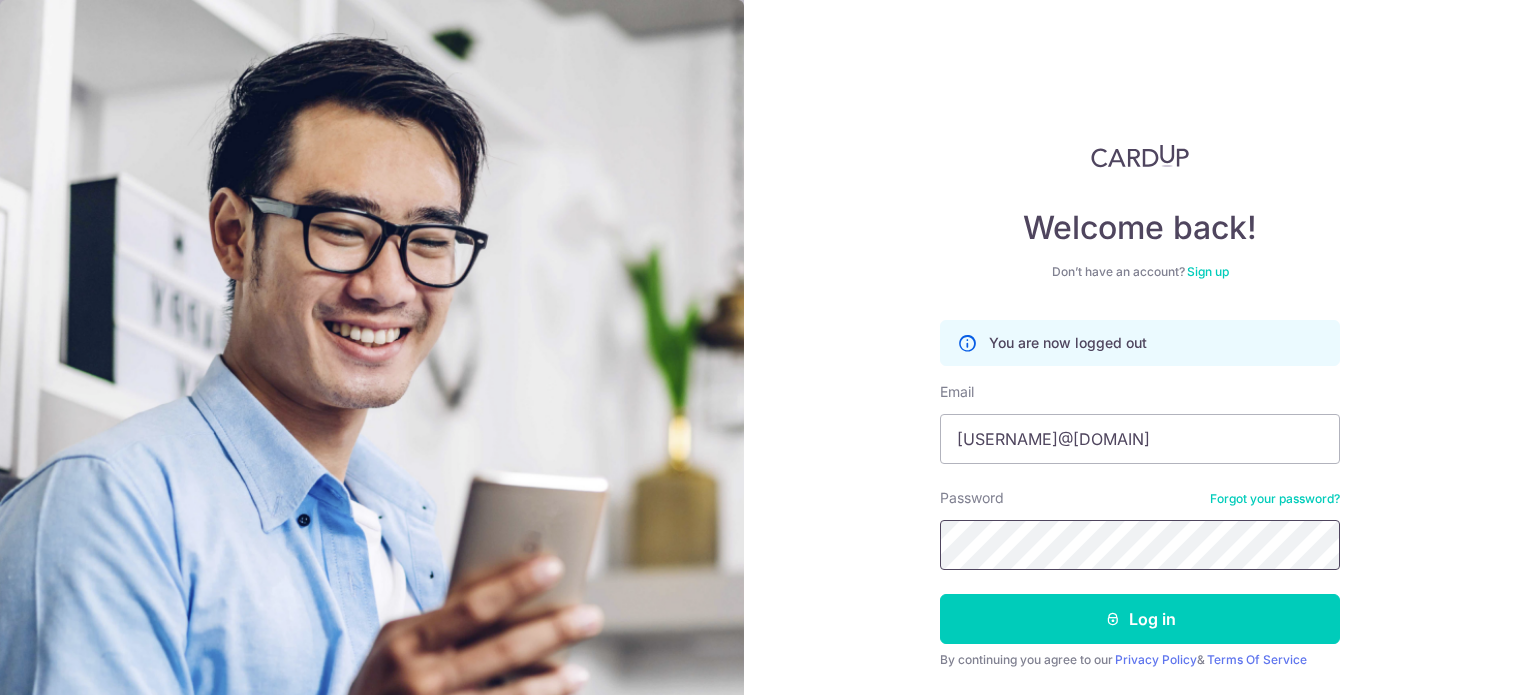click on "Log in" at bounding box center (1140, 619) 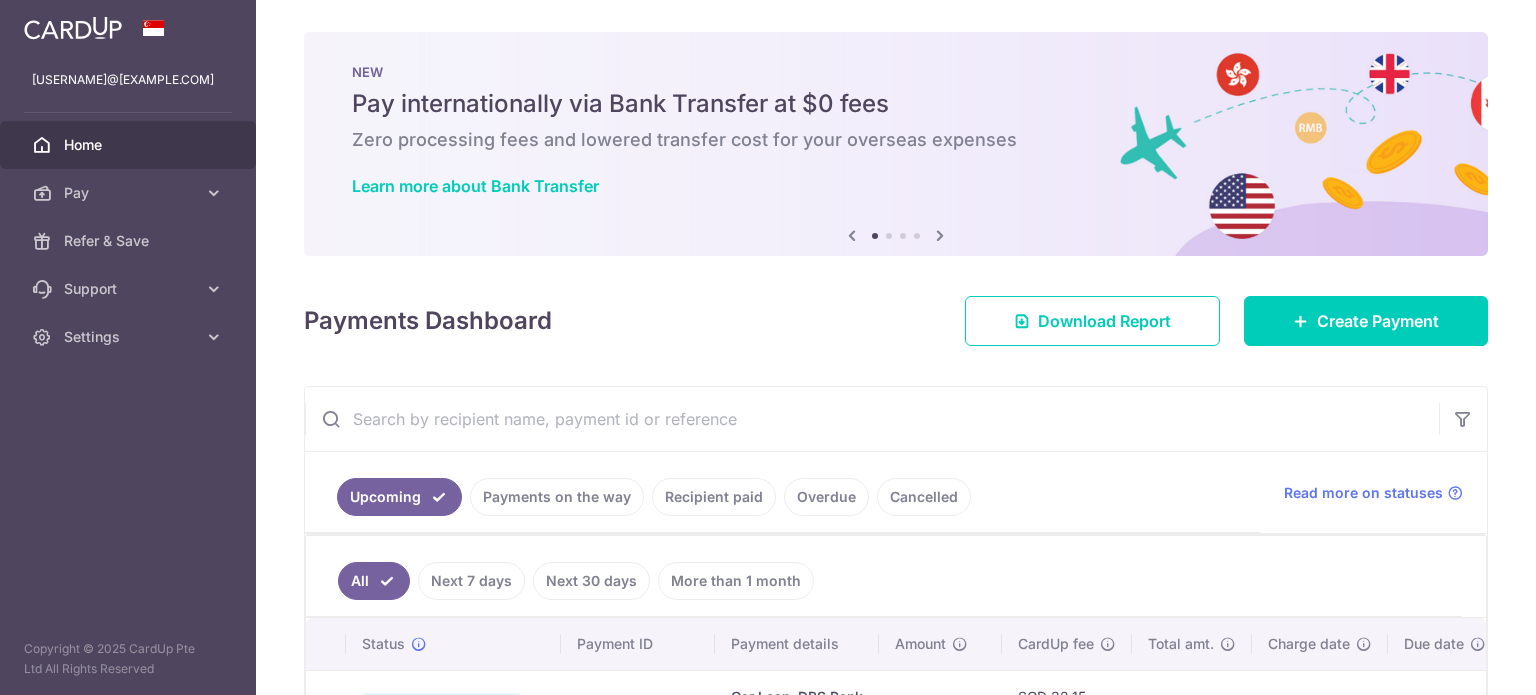 scroll, scrollTop: 0, scrollLeft: 0, axis: both 